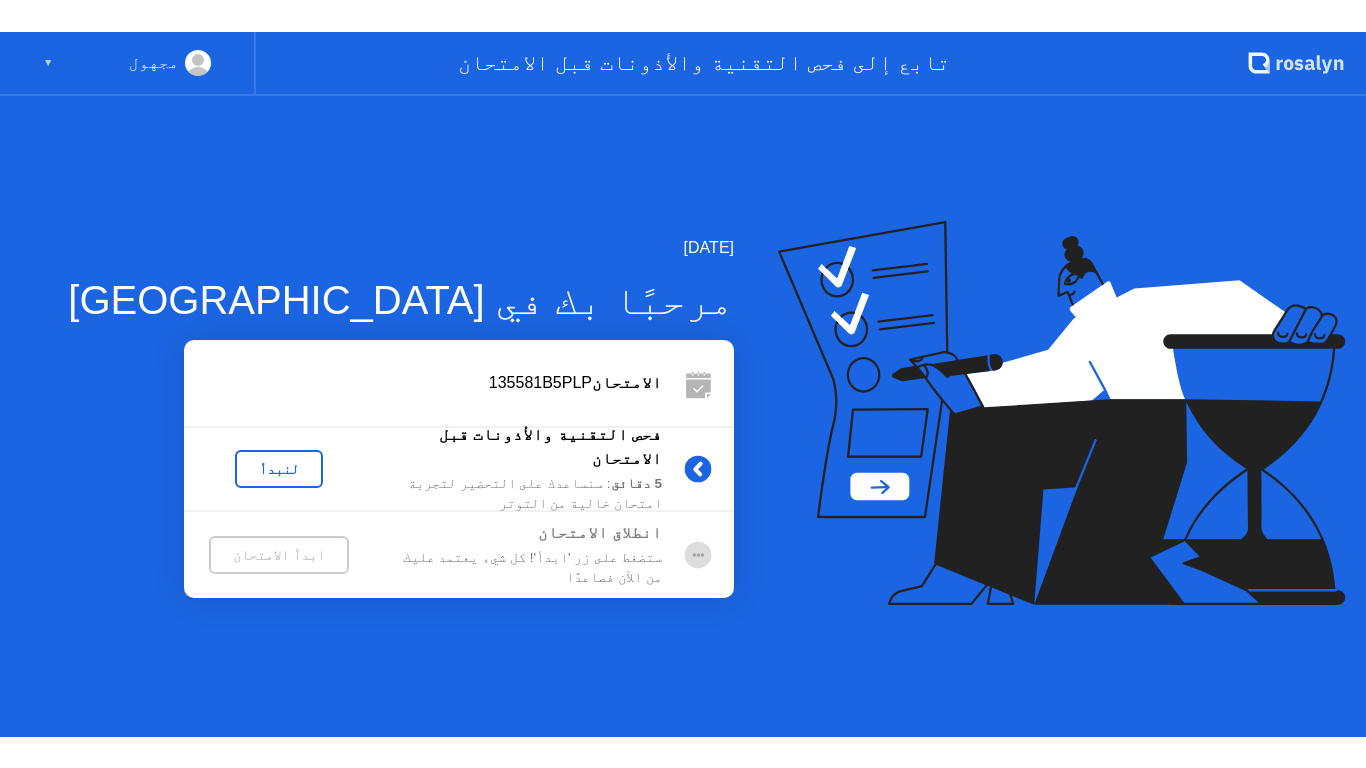 scroll, scrollTop: 0, scrollLeft: 0, axis: both 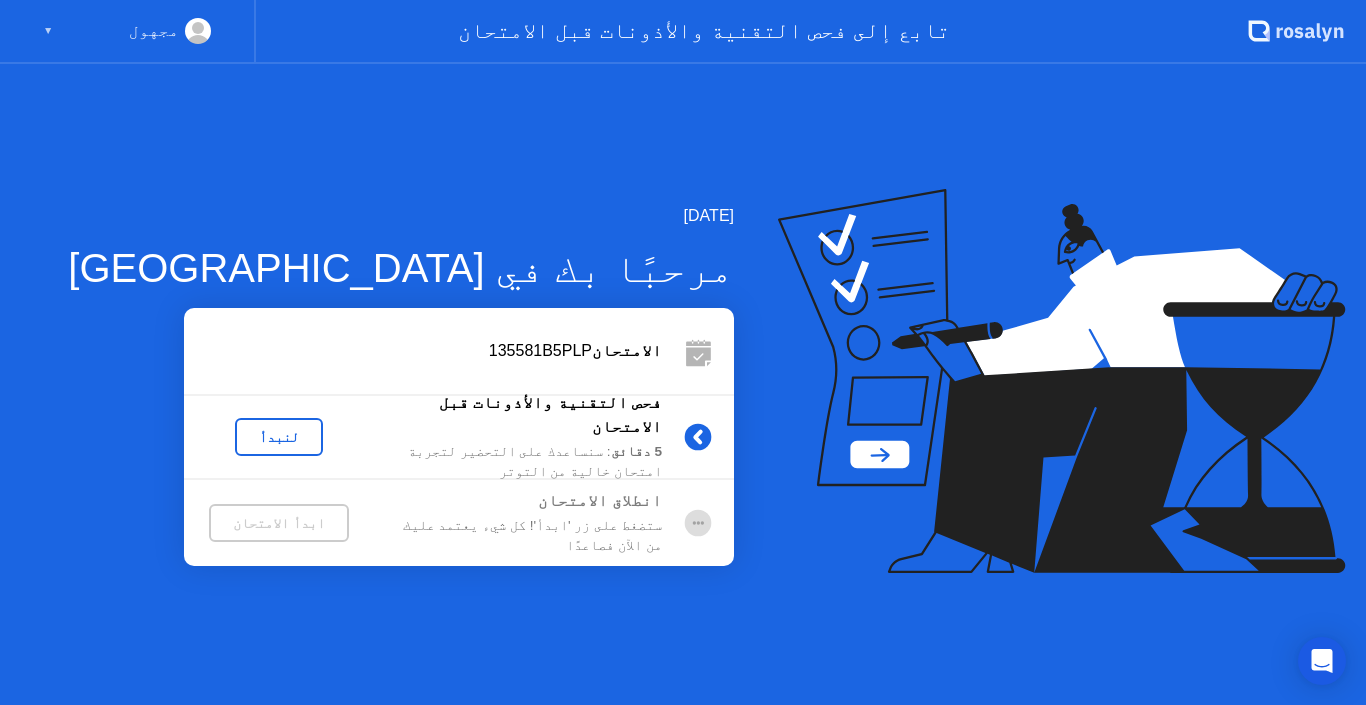 click on "لنبدأ" 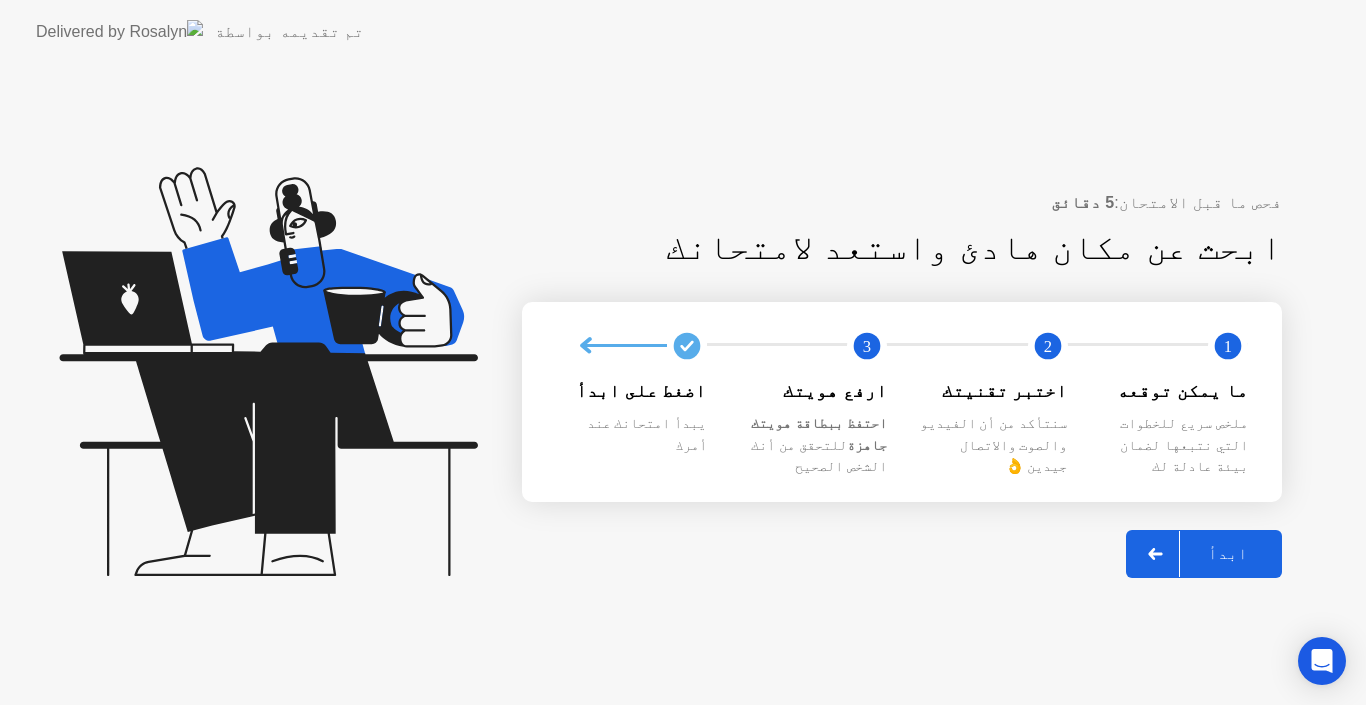 click on "1" 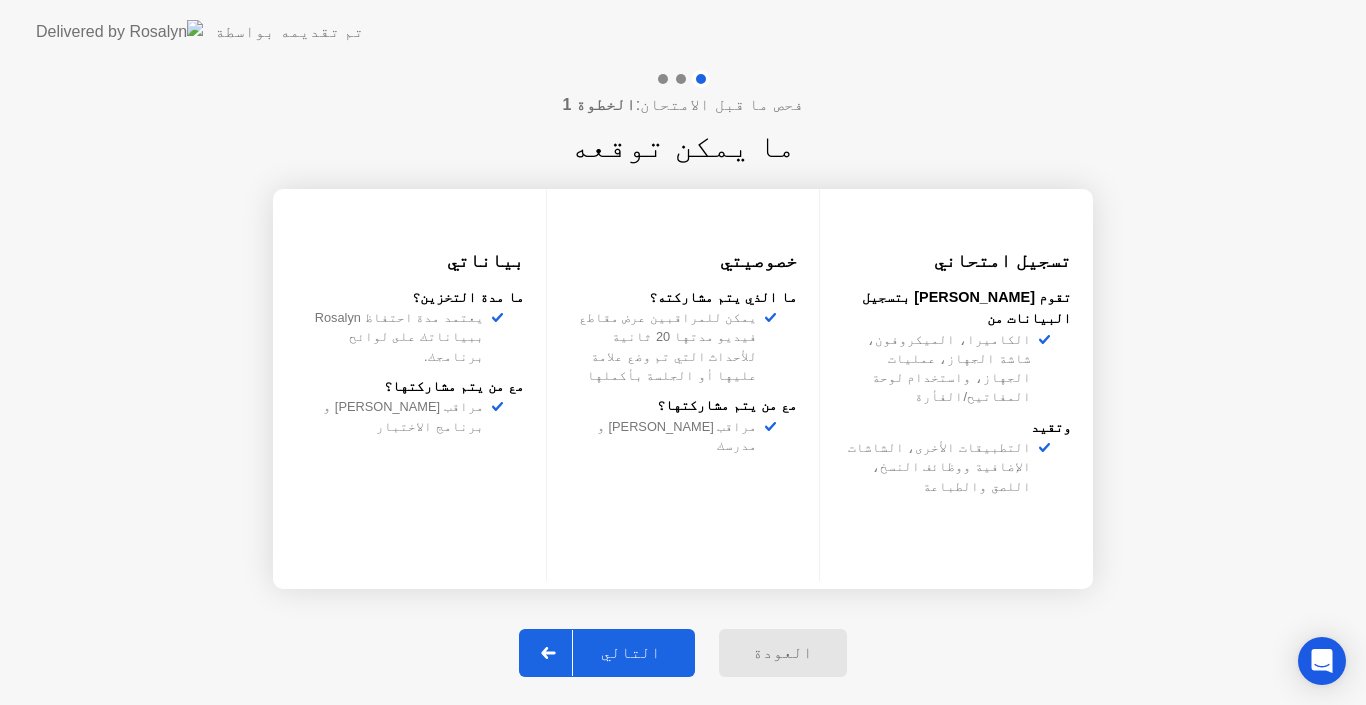 click on "التالي" 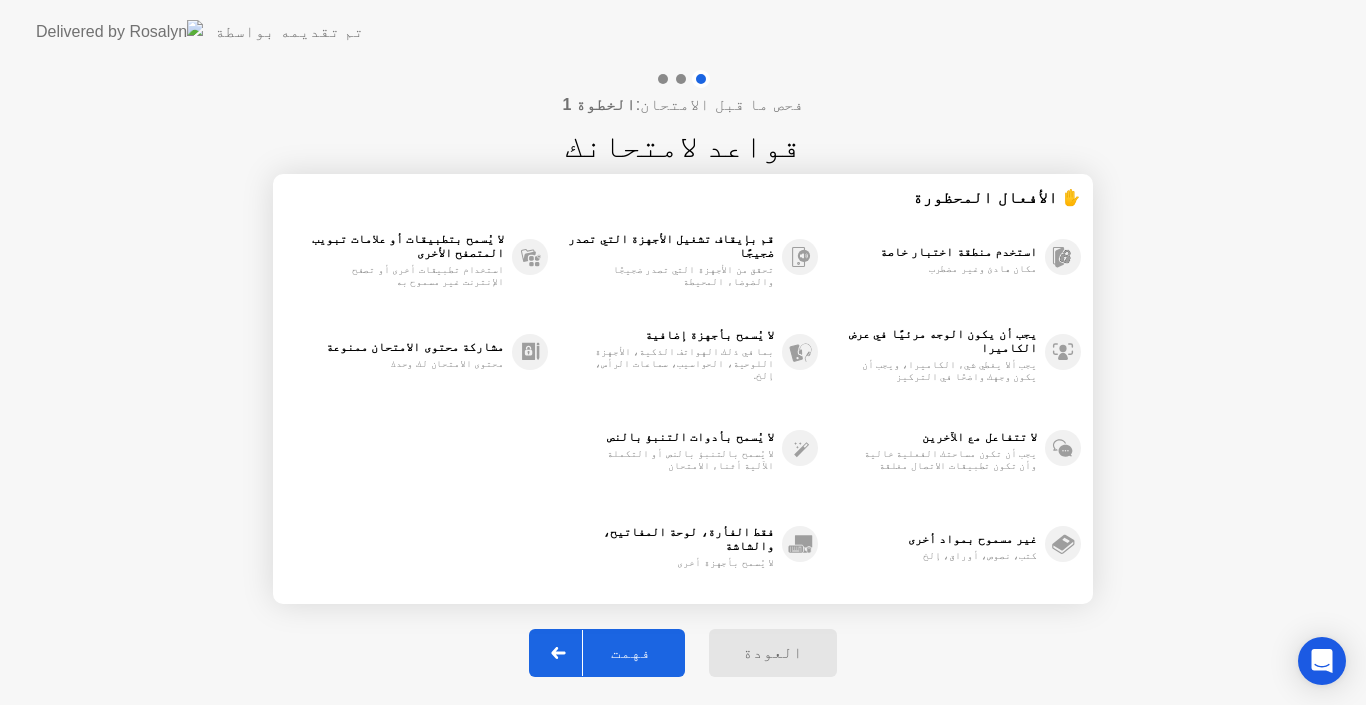 click on "فهمت" 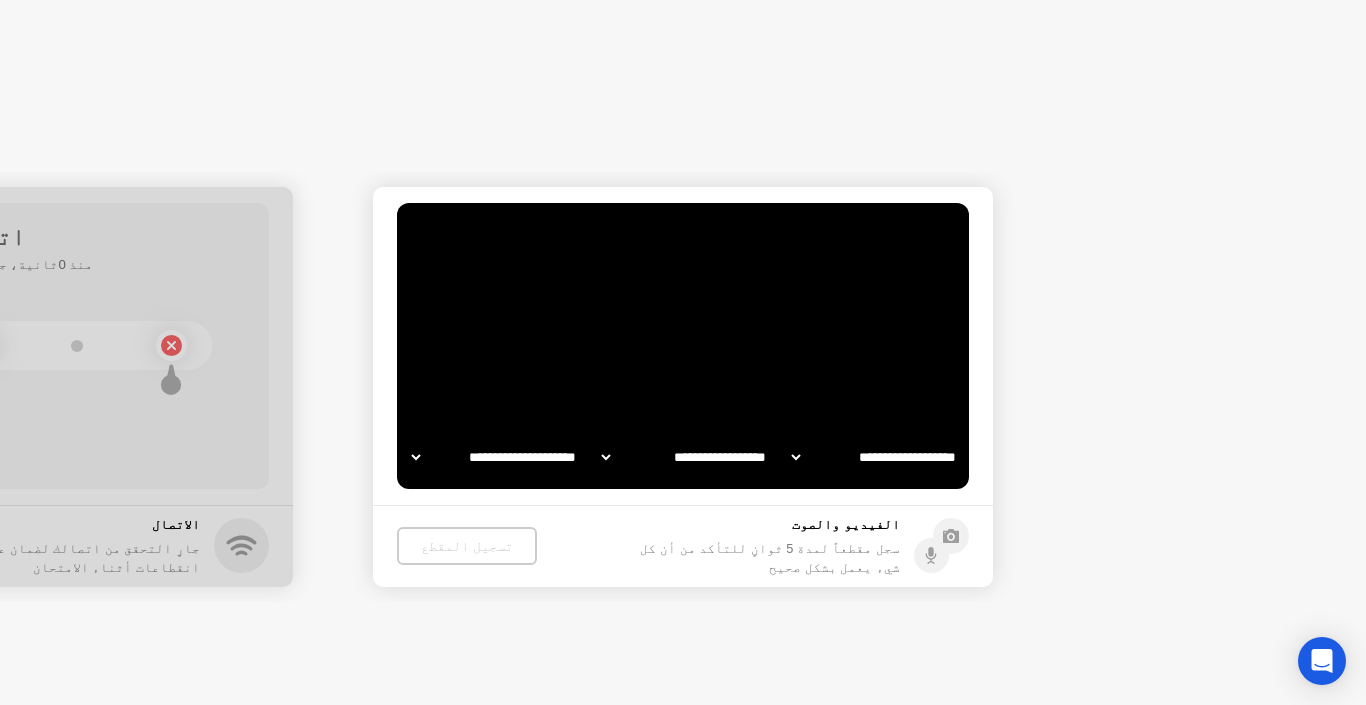 select on "**********" 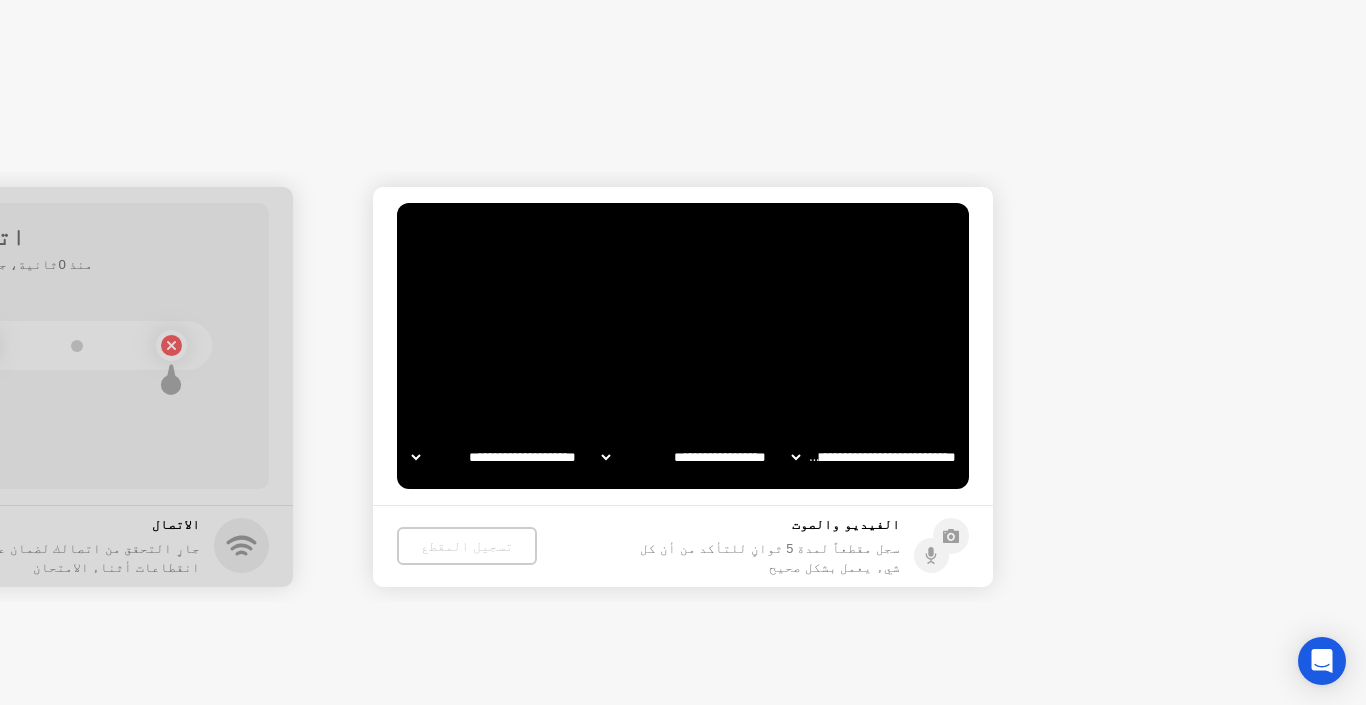 select on "*******" 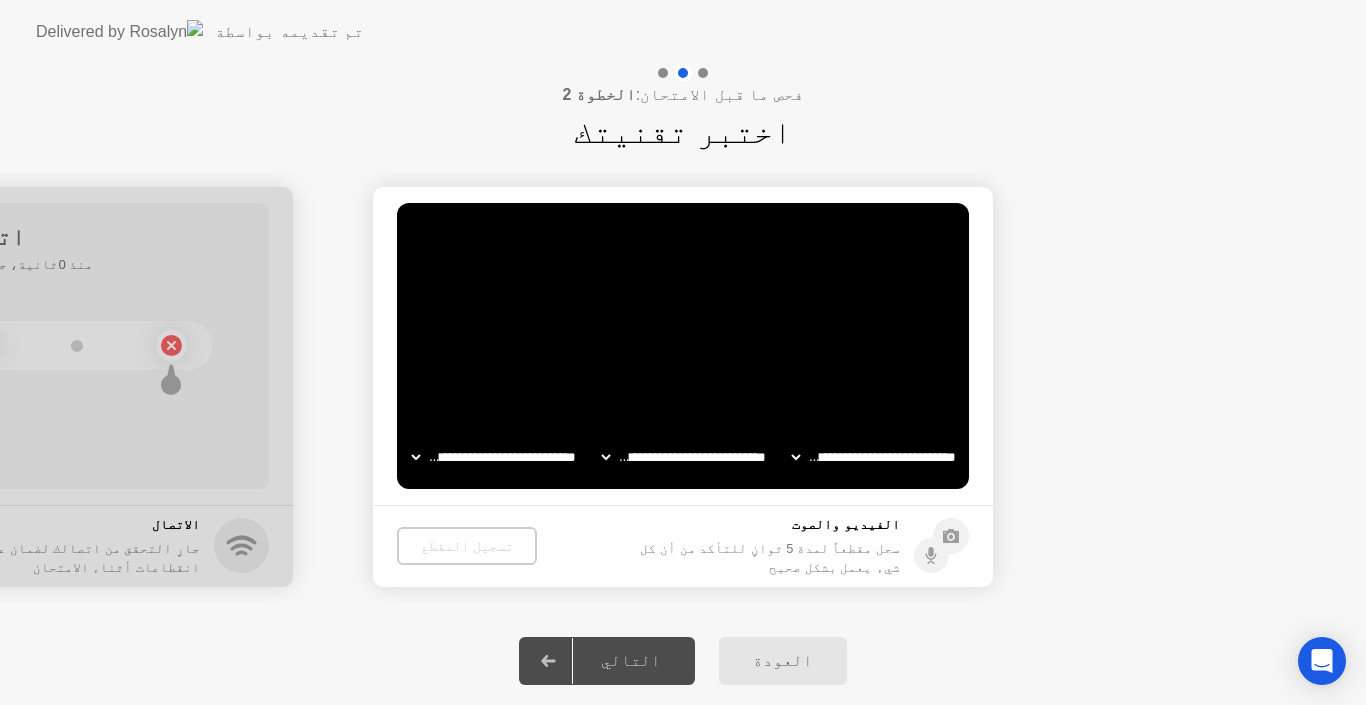 click on "سجل مقطعاً لمدة 5 ثوانٍ للتأكد من أن كل شيء يعمل بشكل صحيح" 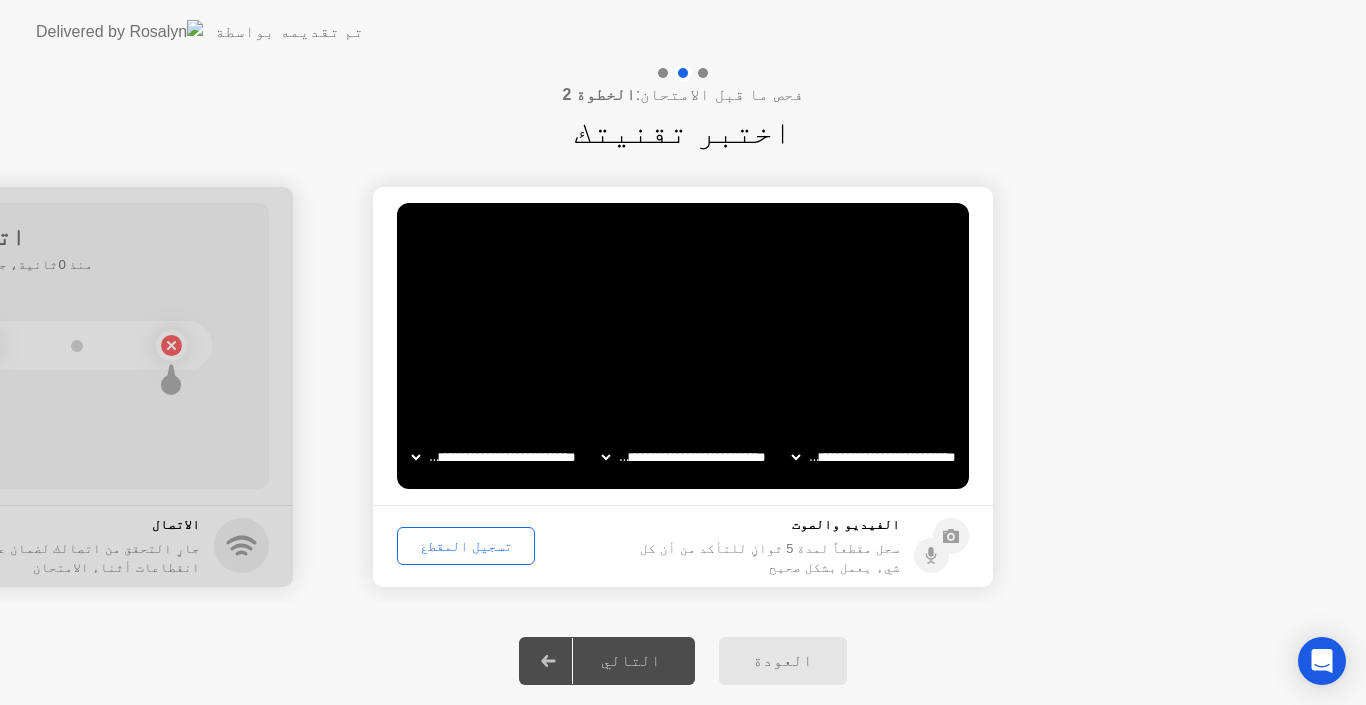 click on "تسجيل المقطع" 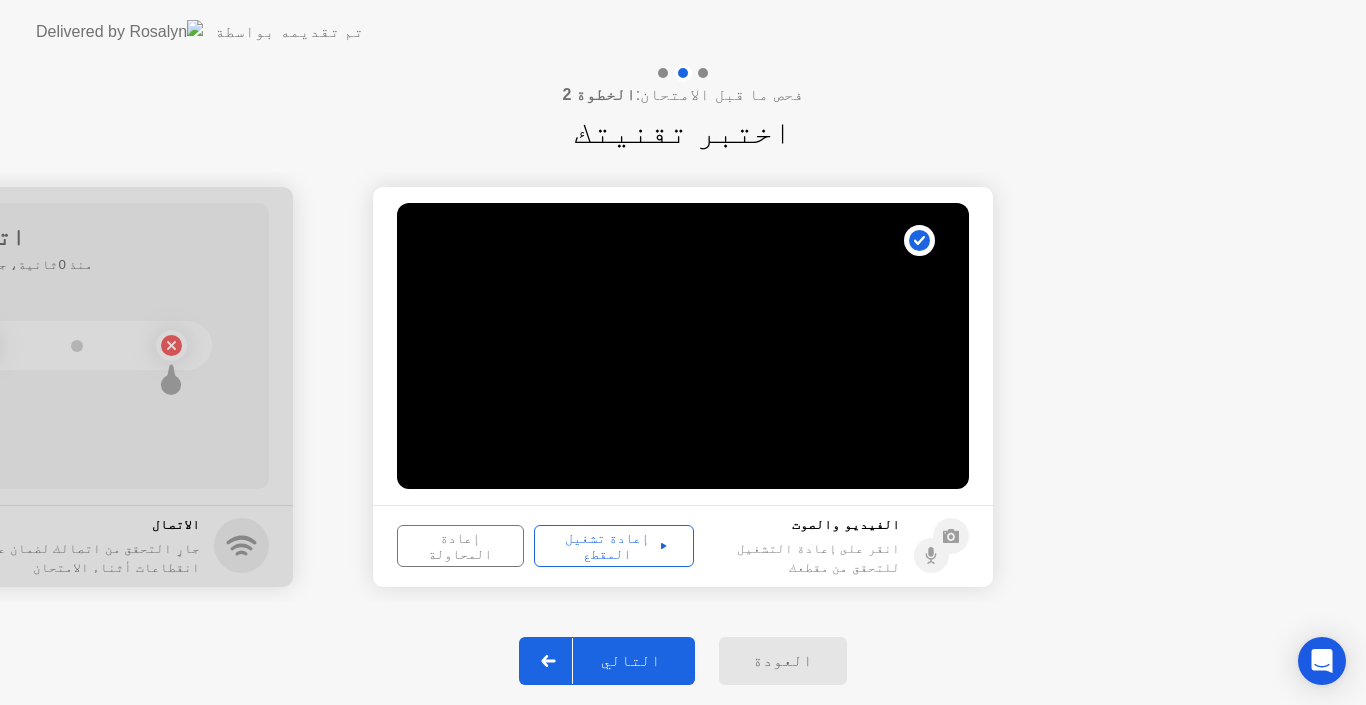 click on "إعادة تشغيل المقطع" 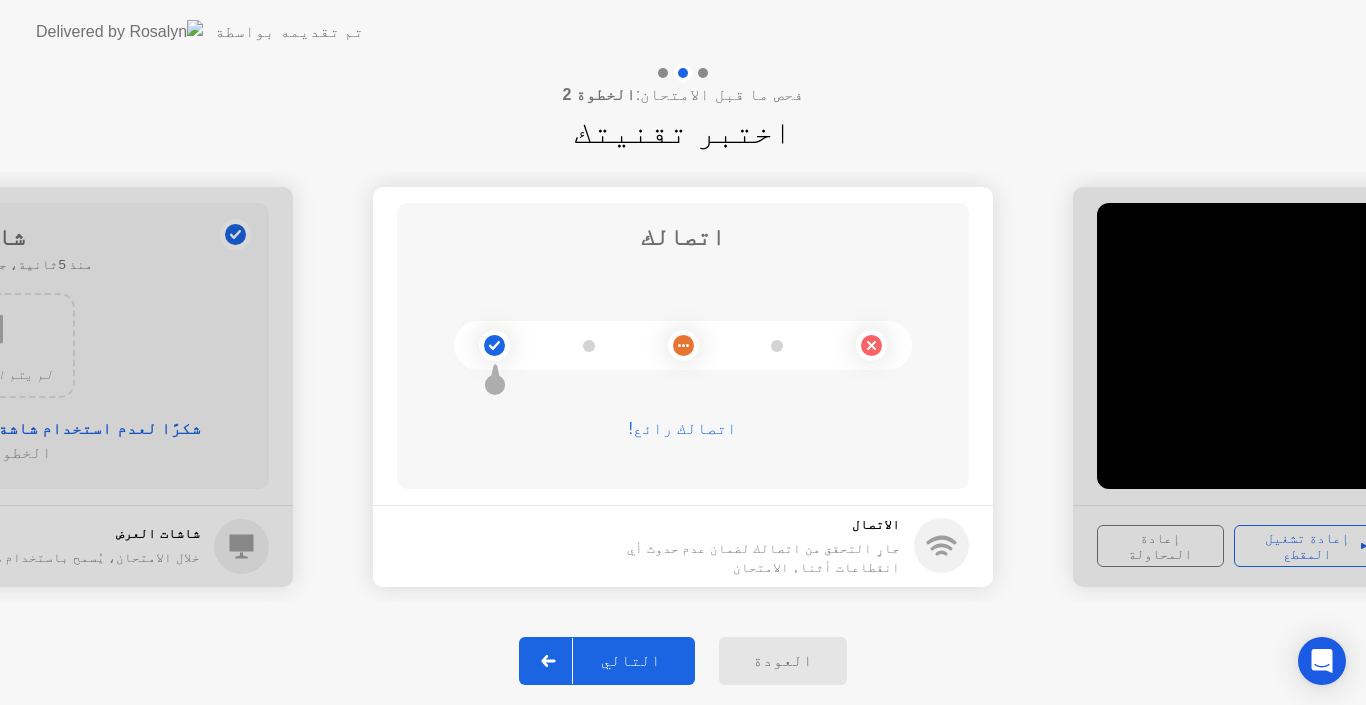 click on "التالي" 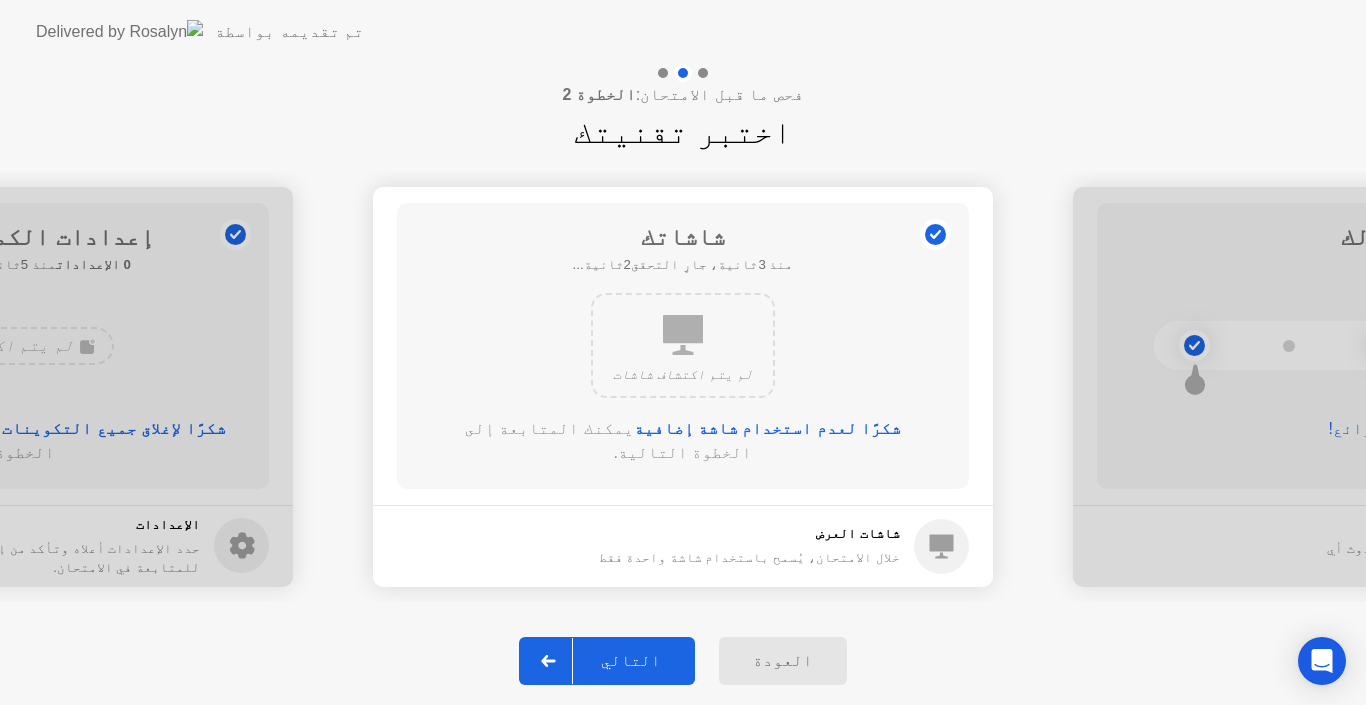click on "التالي" 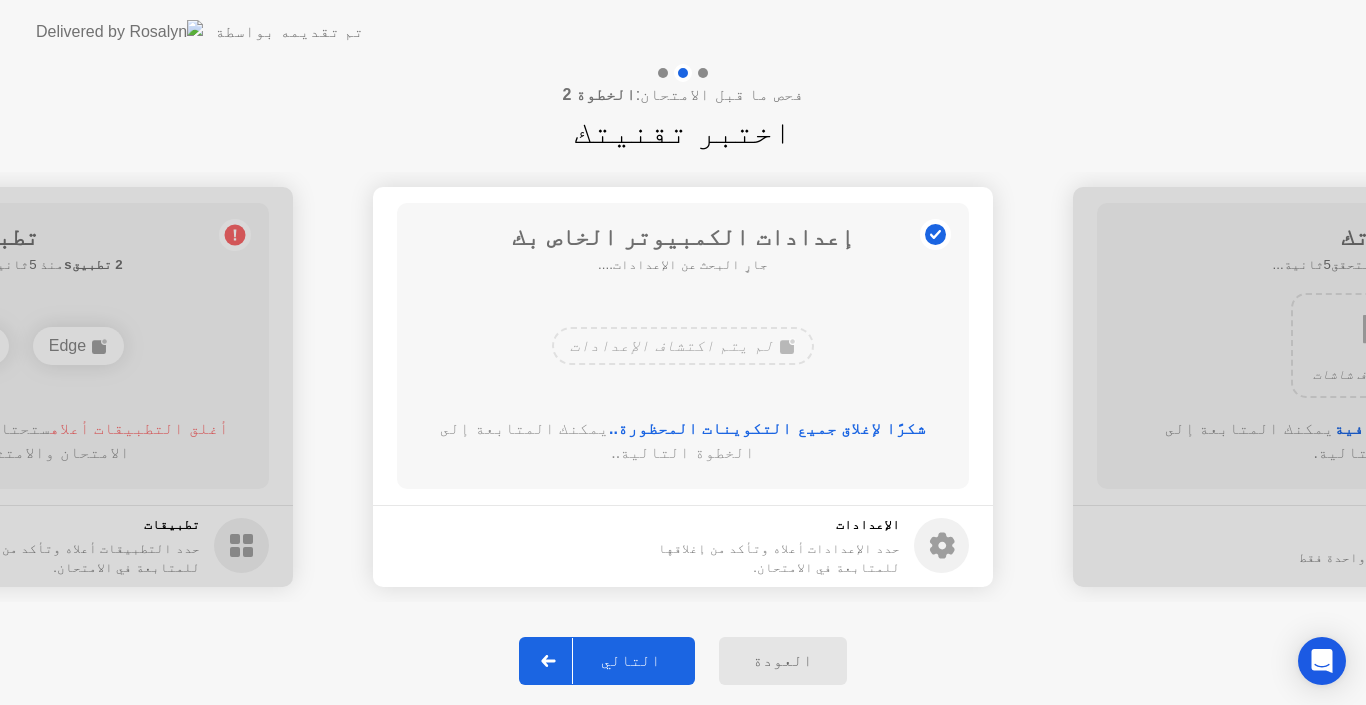 click on "التالي" 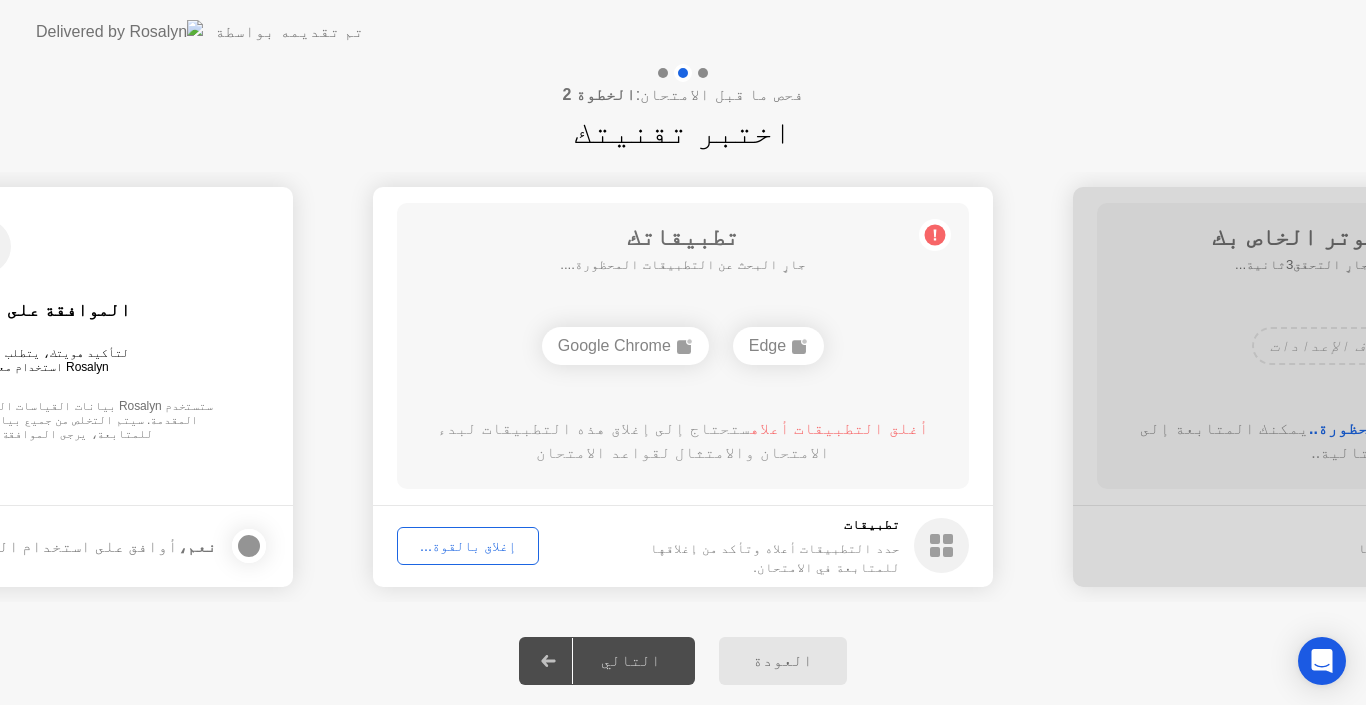 click on "أغلق التطبيقات أعلاه" 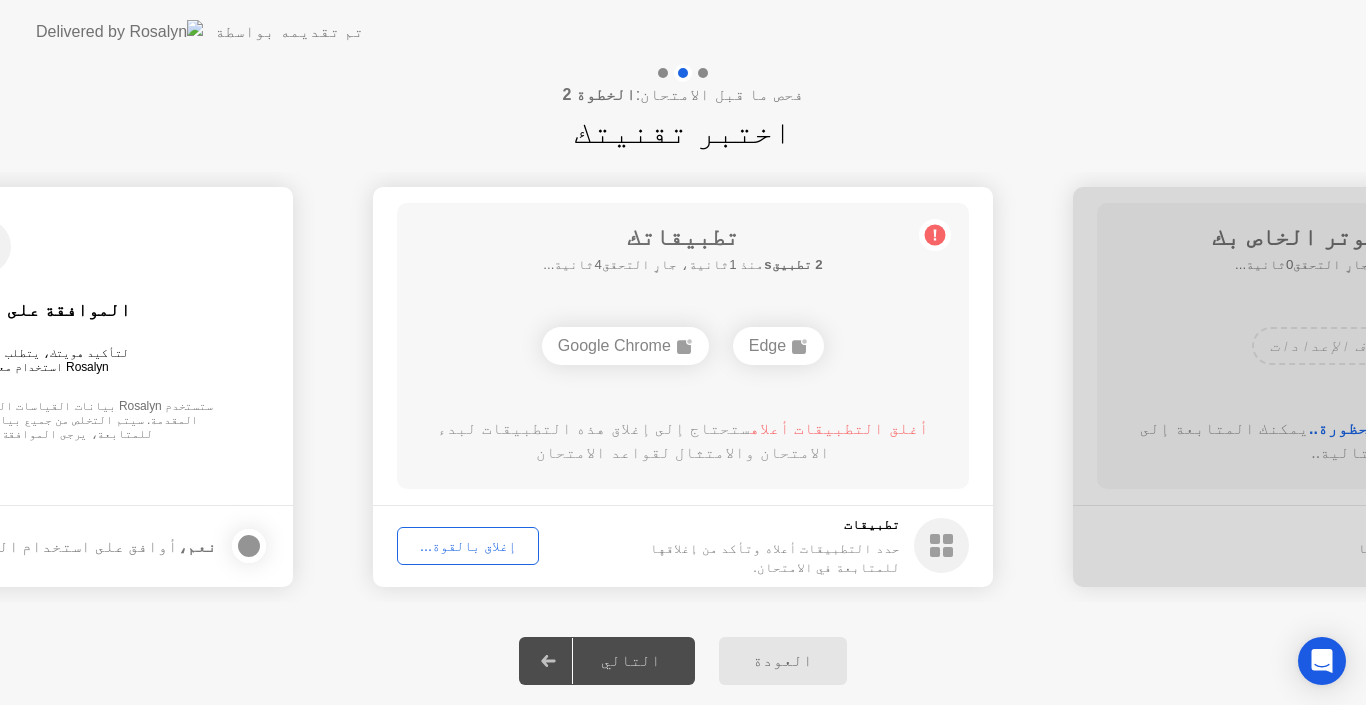 click on "إغلاق بالقوة..." 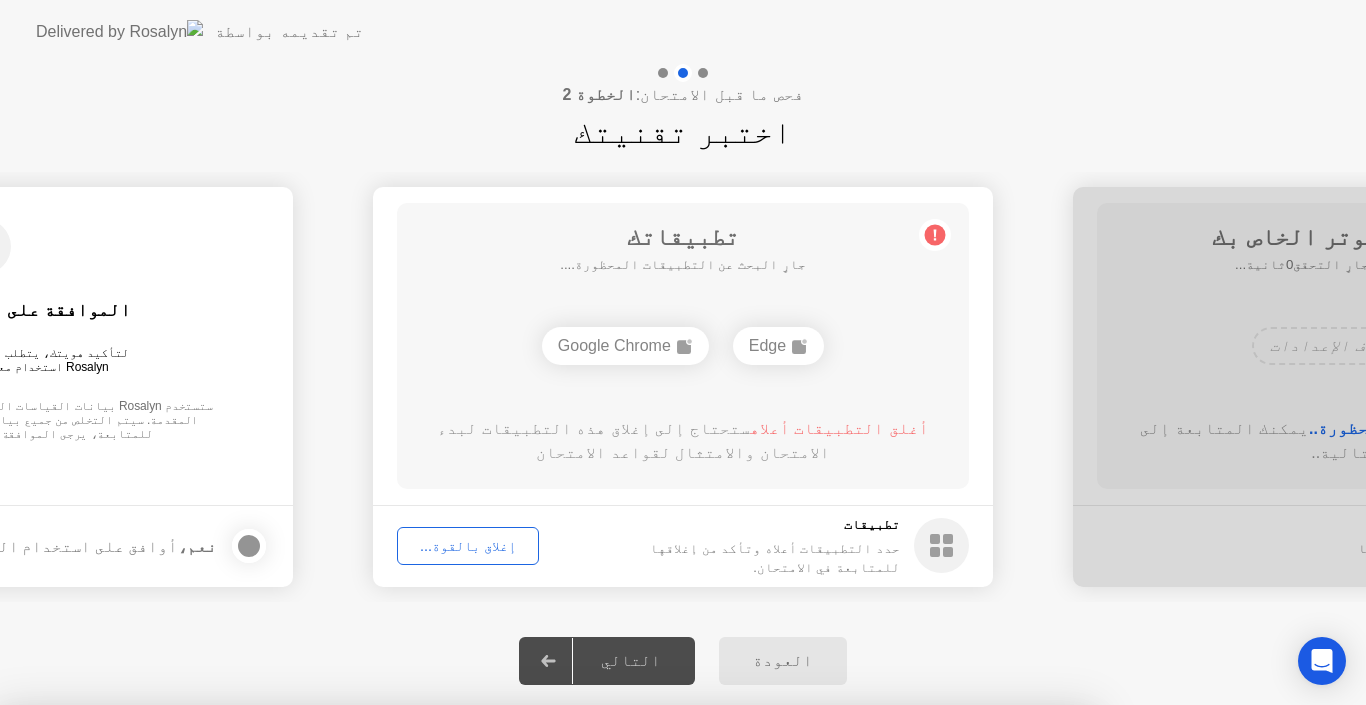 click on "تأكيد" at bounding box center (614, 981) 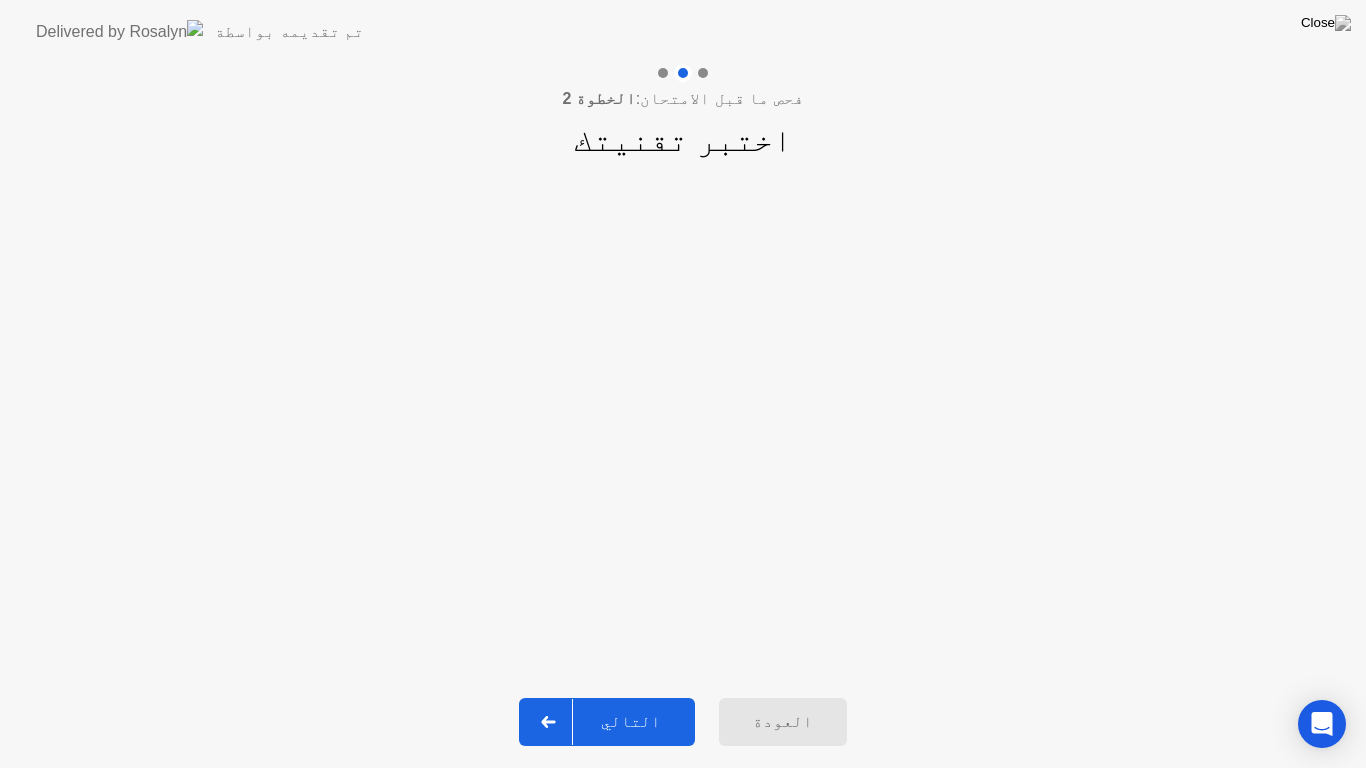 click on "التالي" 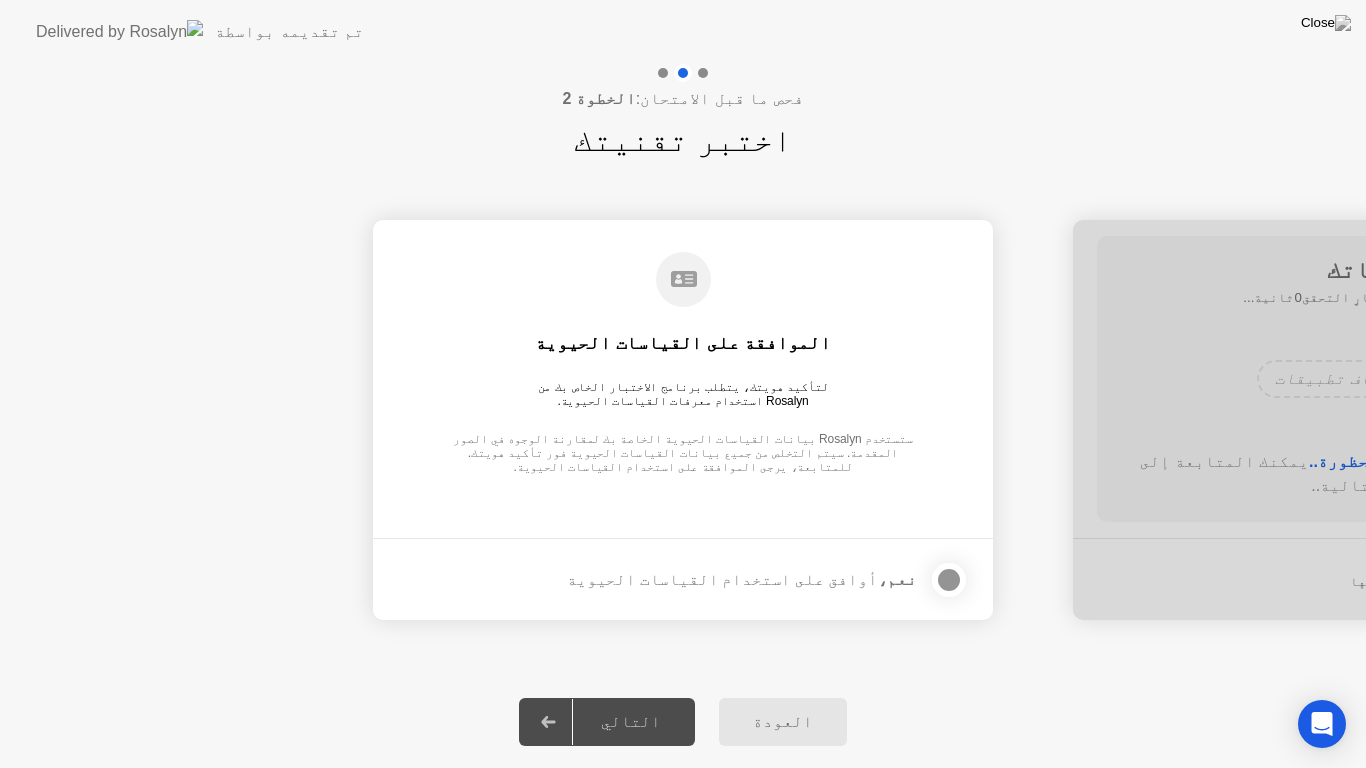 click on "نعم،  أوافق على استخدام القياسات الحيوية" 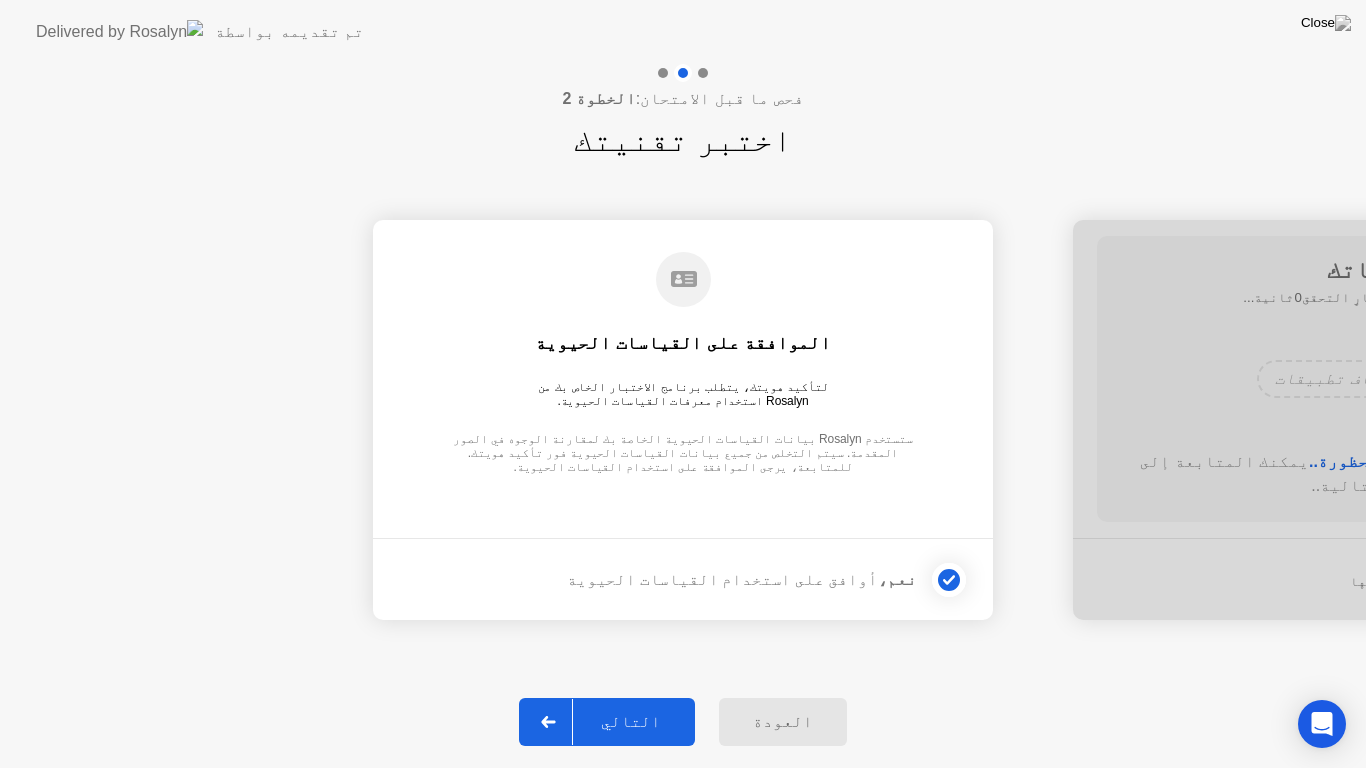 click on "التالي" 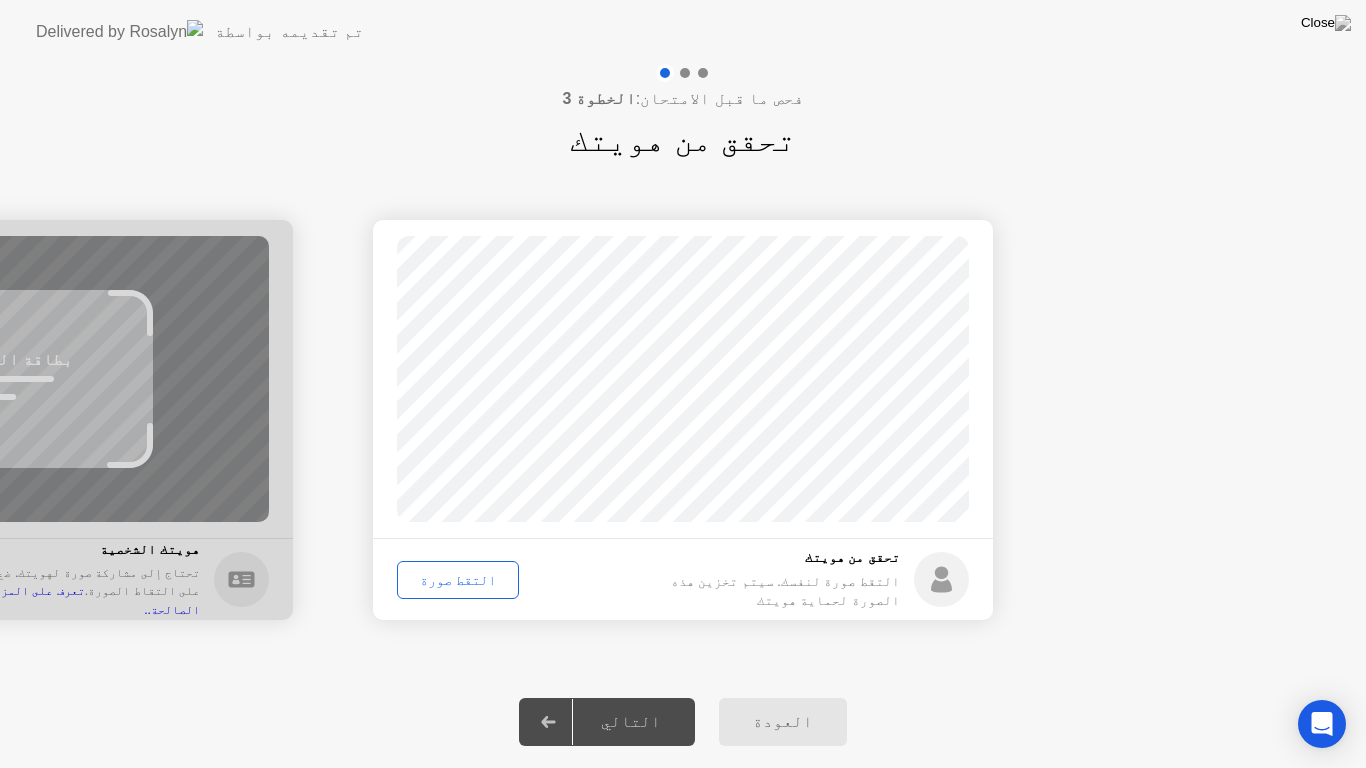 click on "التقط صورة" 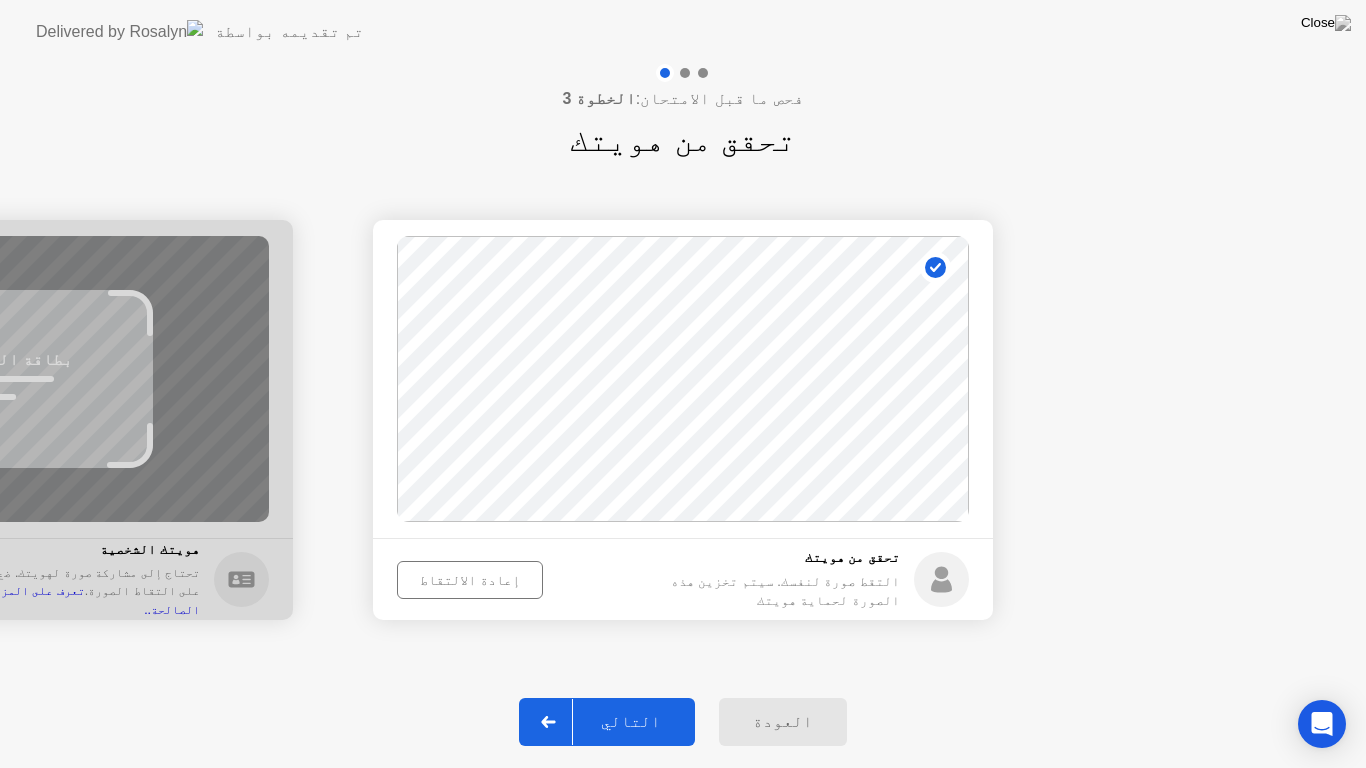 click on "إعادة الالتقاط" 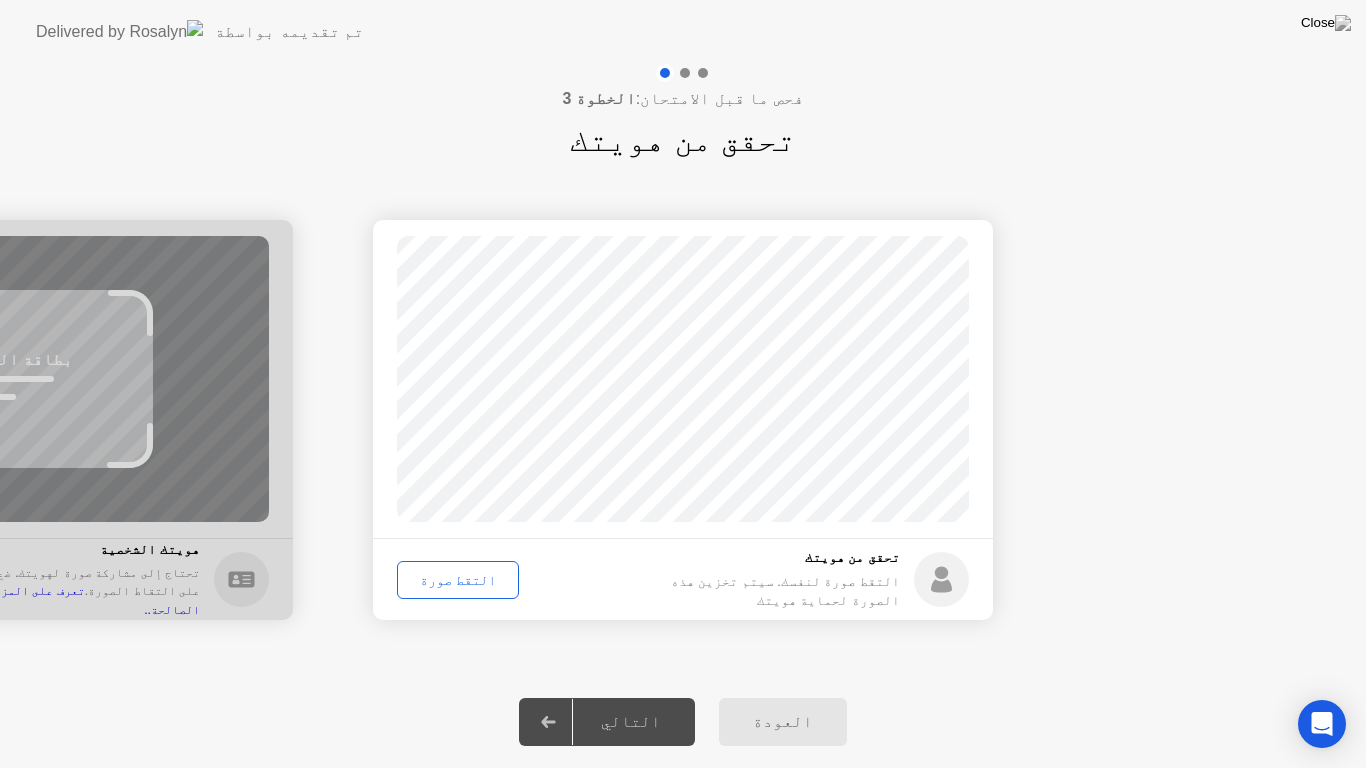 click on "التقط صورة" 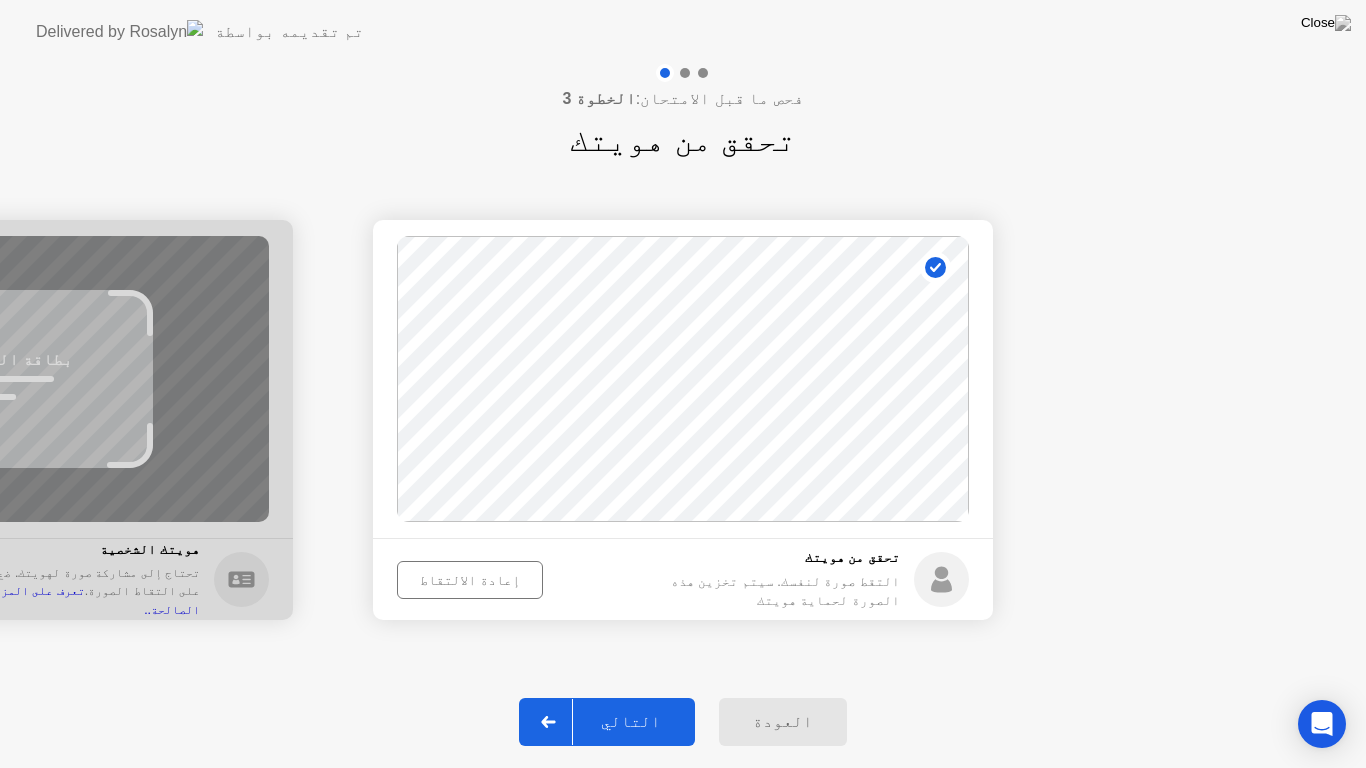 click on "إعادة الالتقاط" 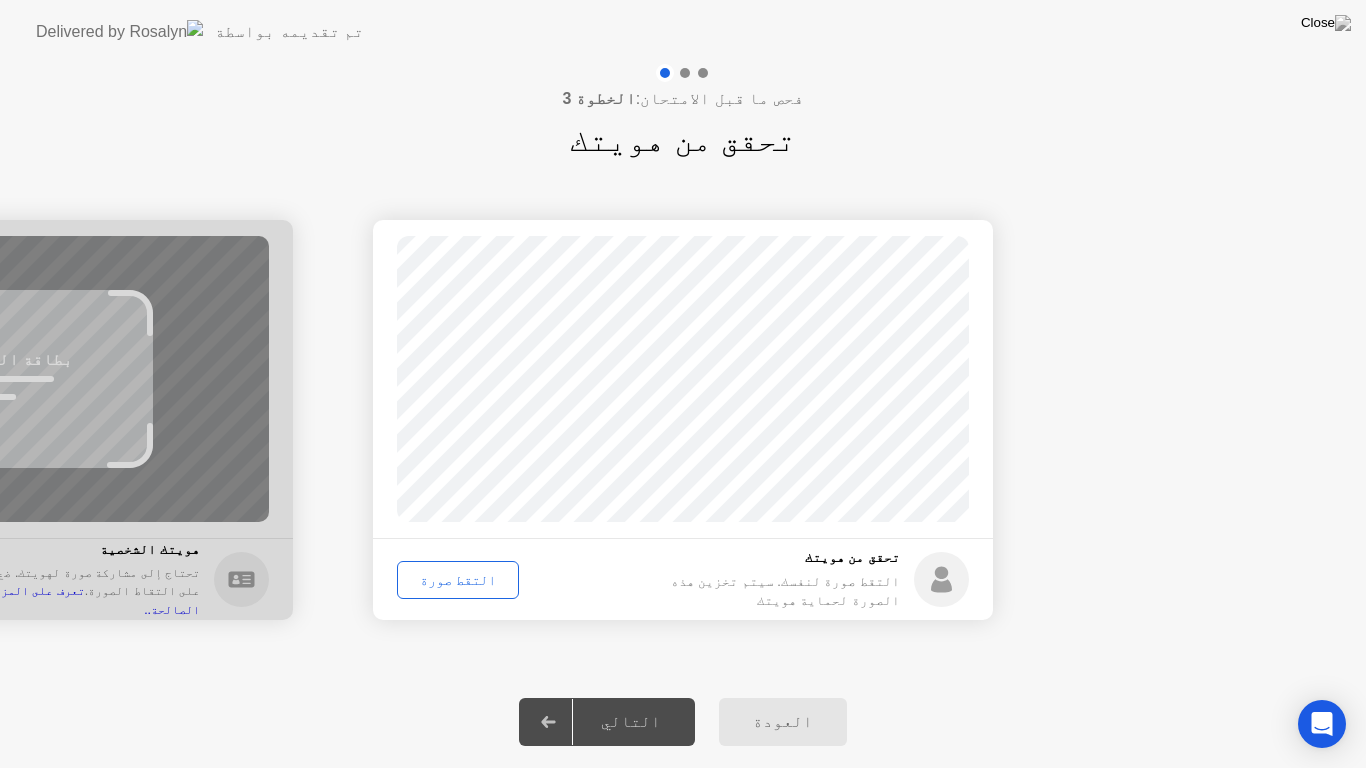 click on "التقط صورة" 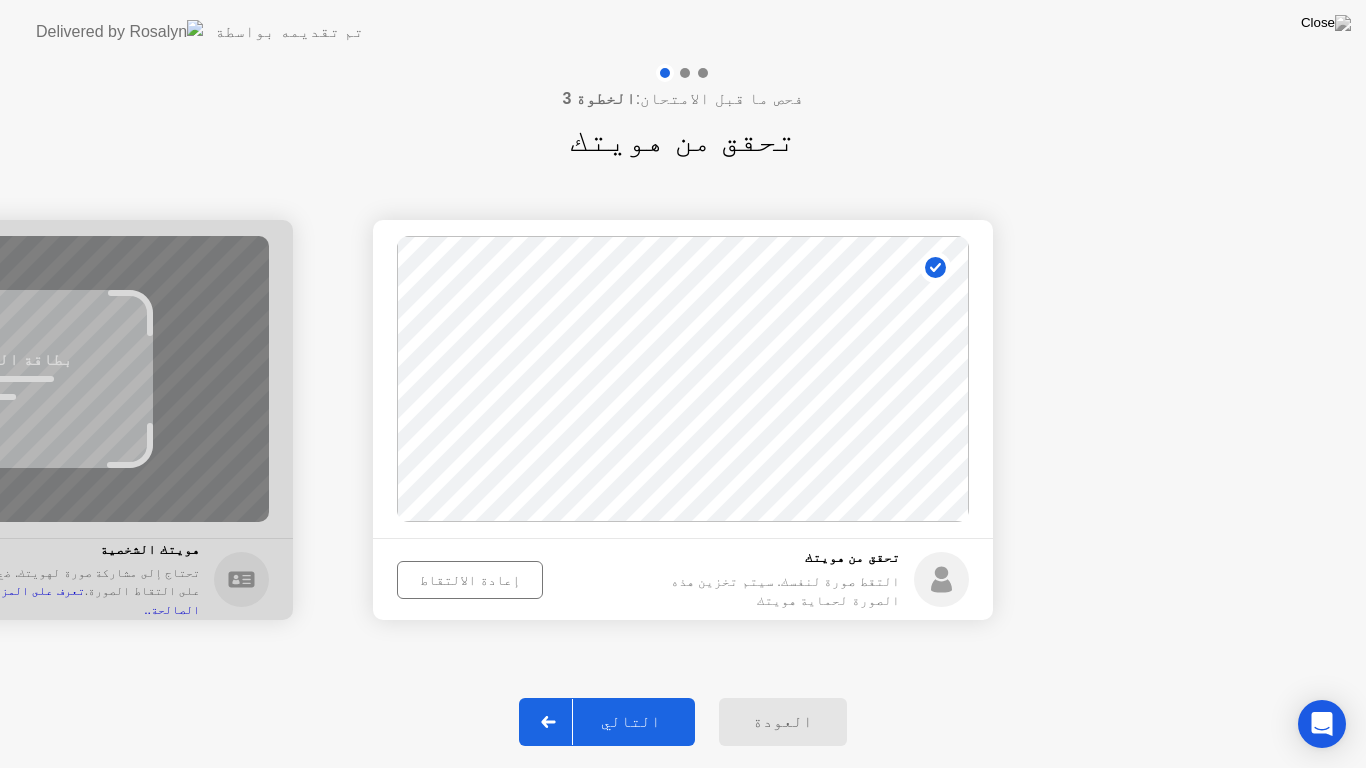 click on "التالي" 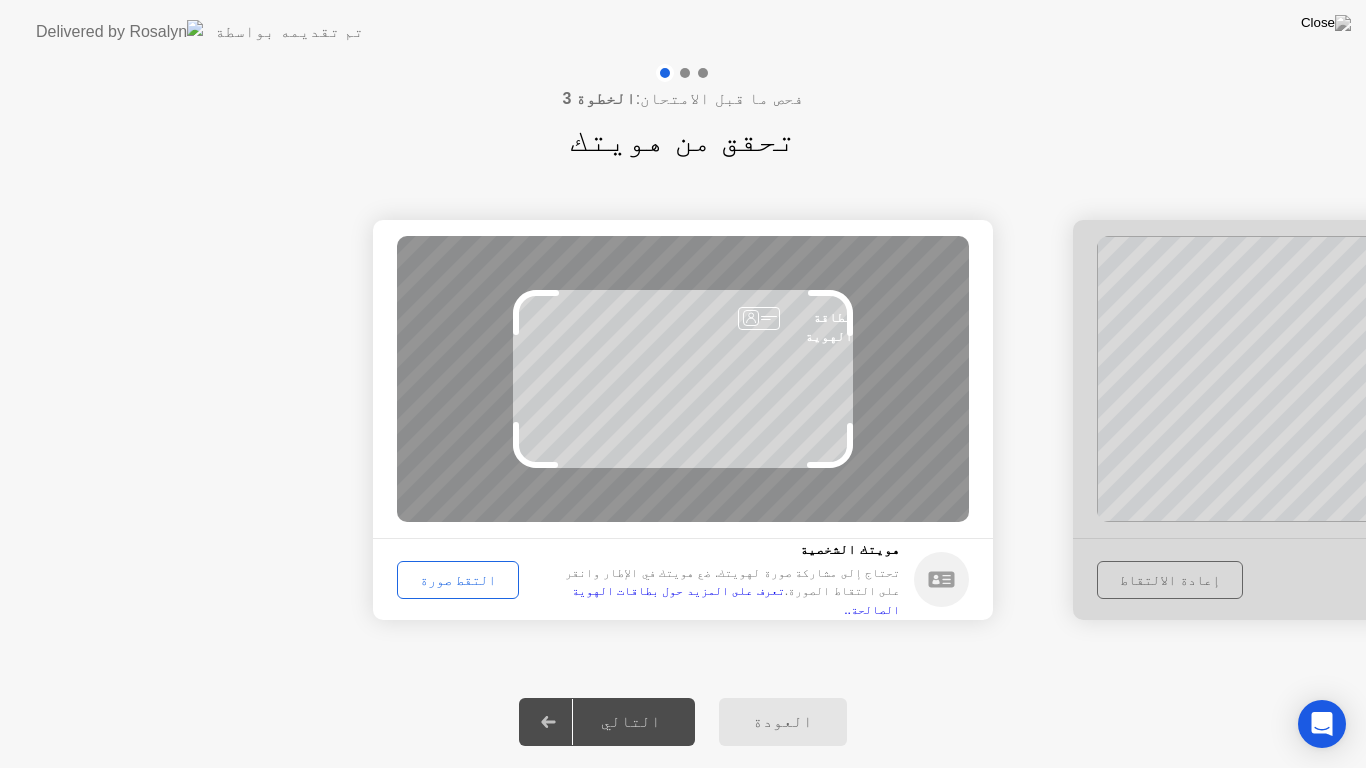 click on "التقط صورة" 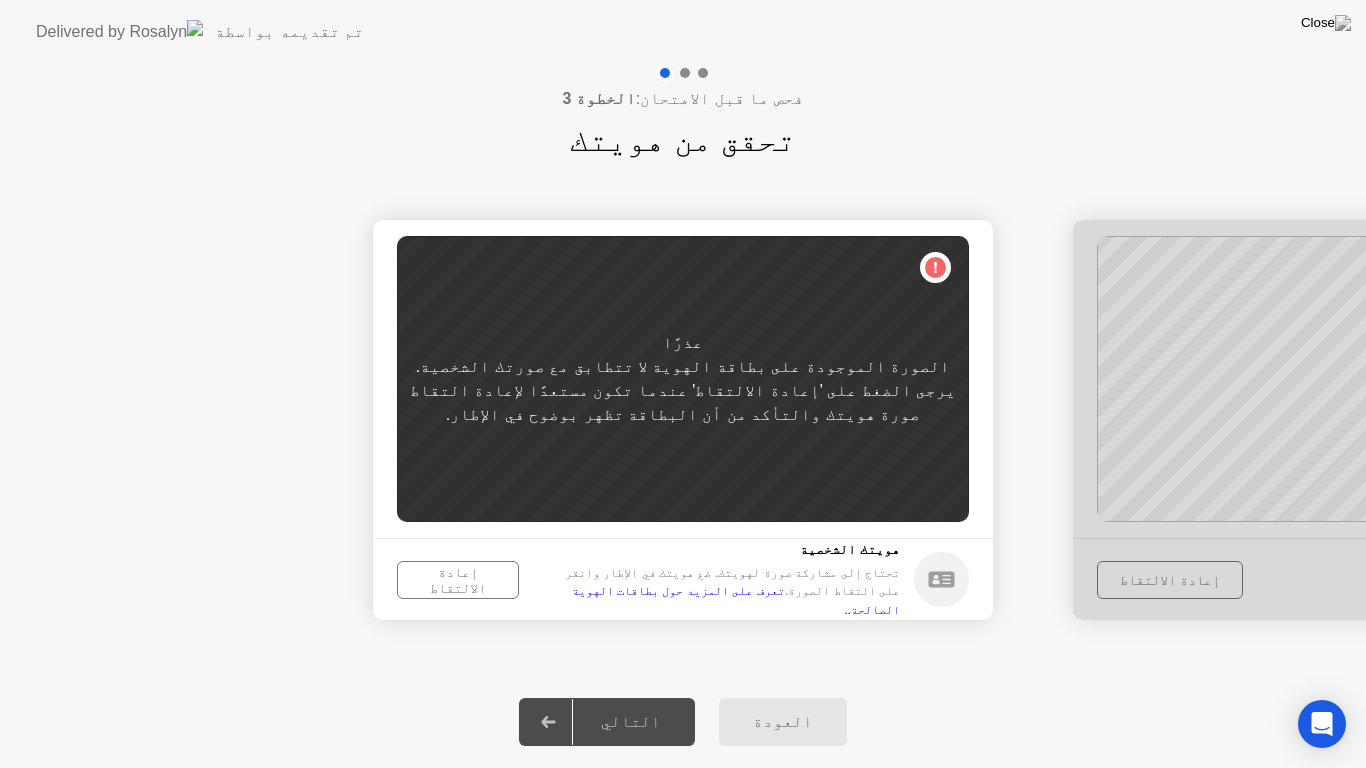 click on "إعادة الالتقاط" 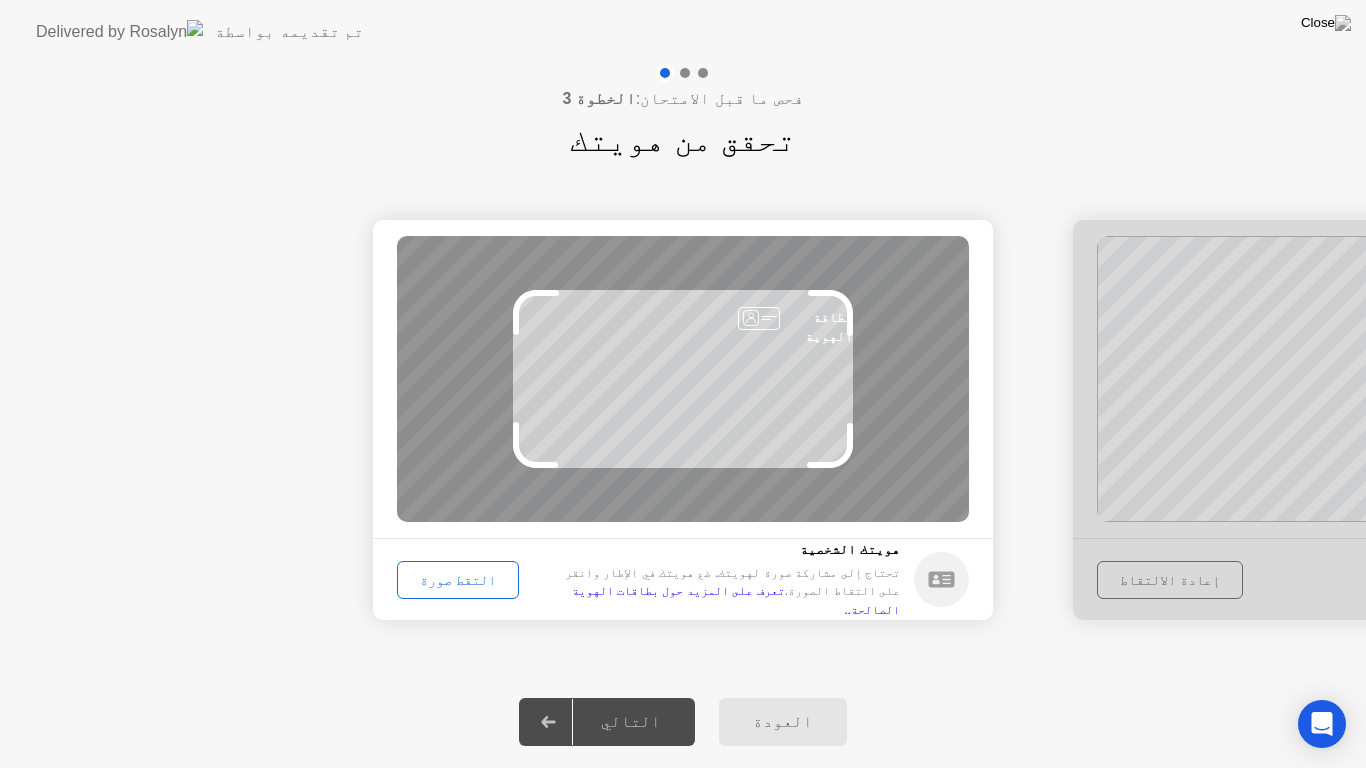 click on "التقط صورة" 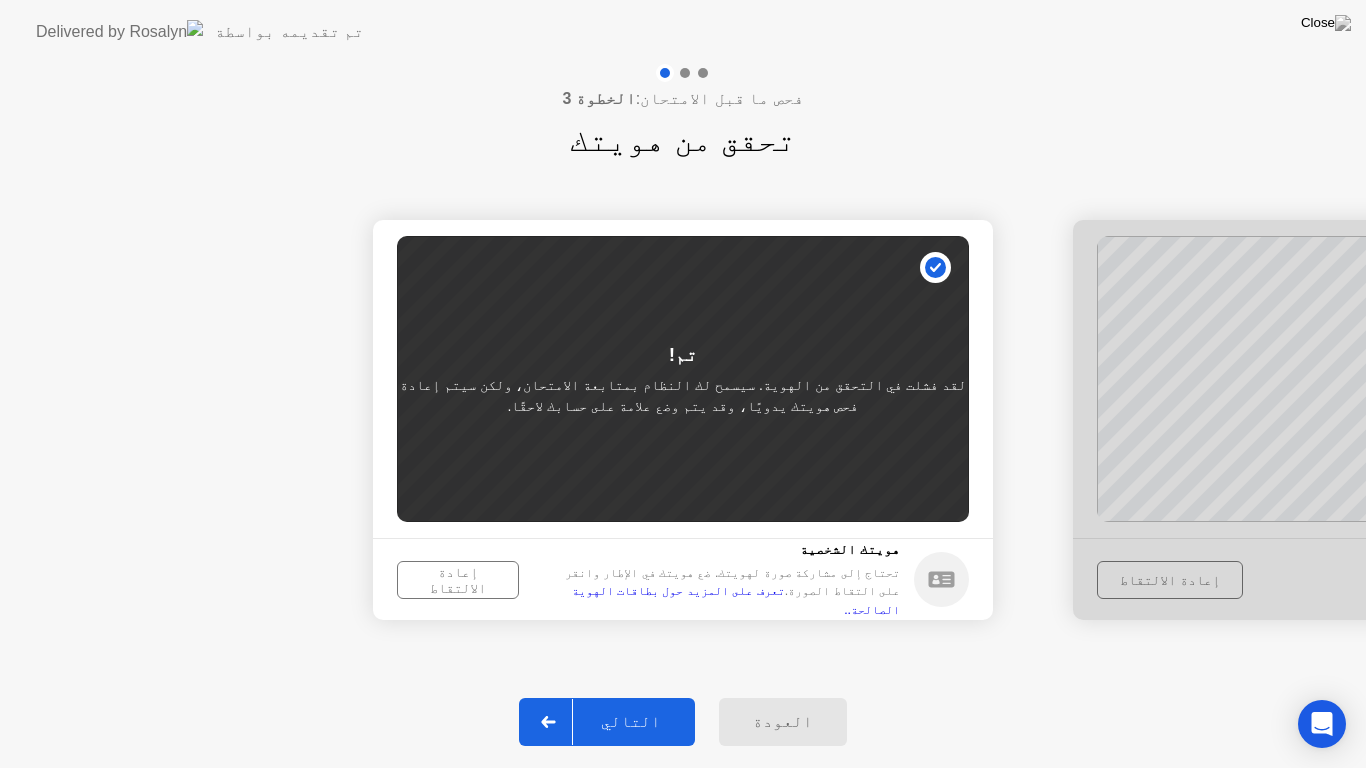 click on "إعادة الالتقاط" 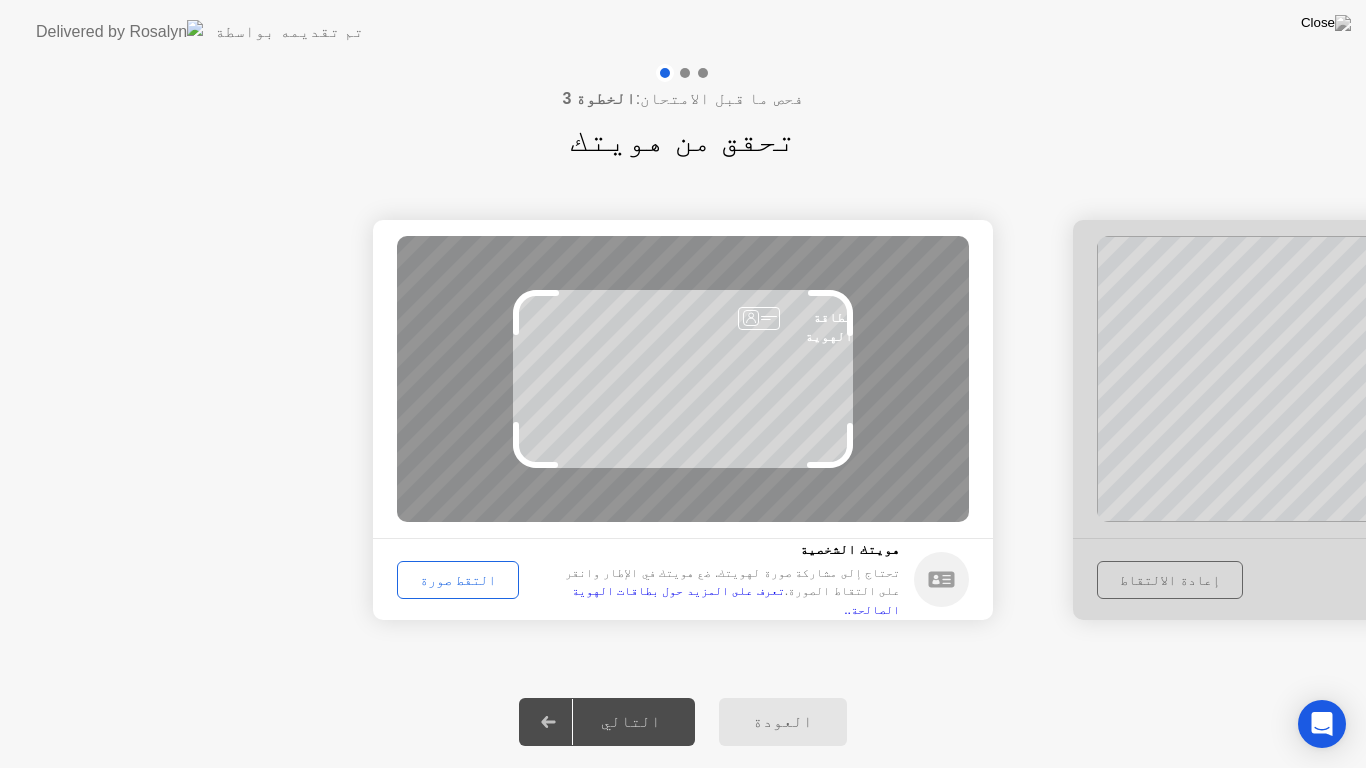 click on "التقط صورة" 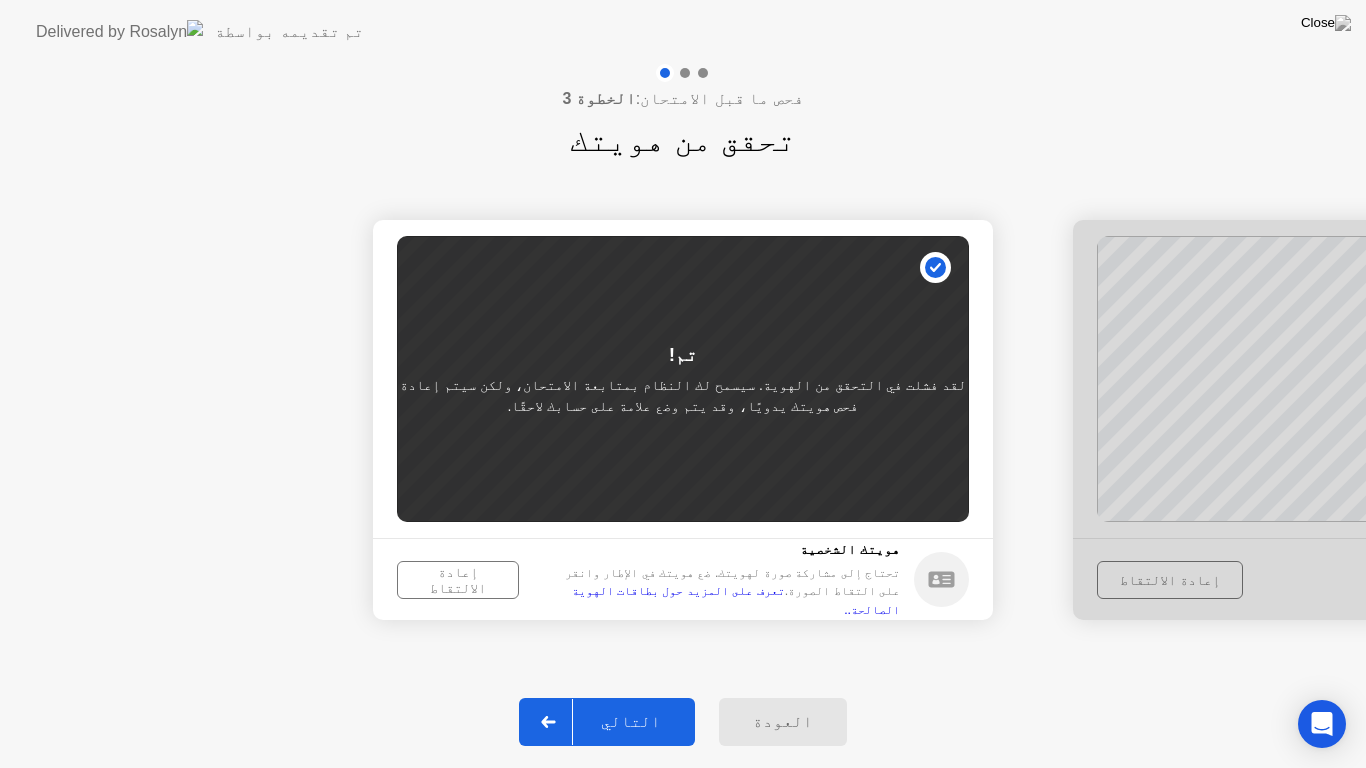 click on "التالي" 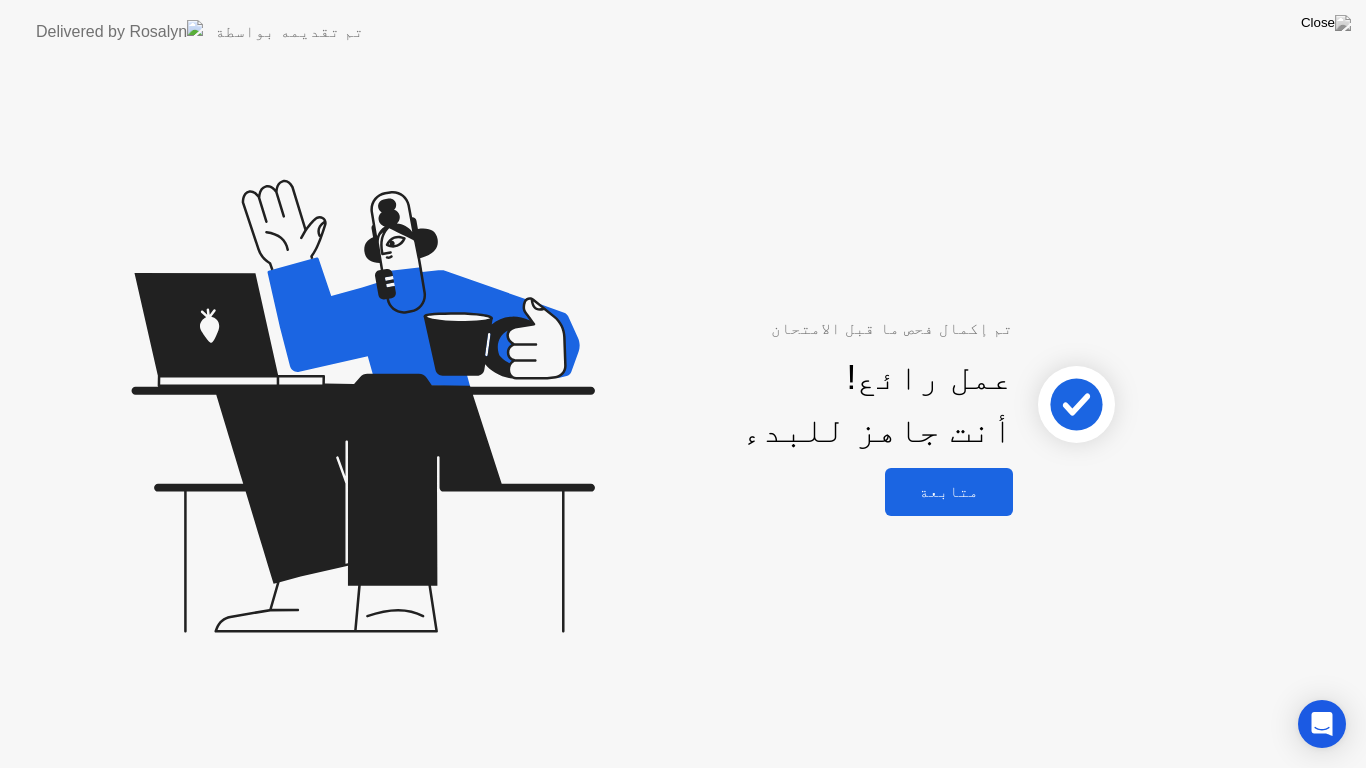 click on "متابعة" 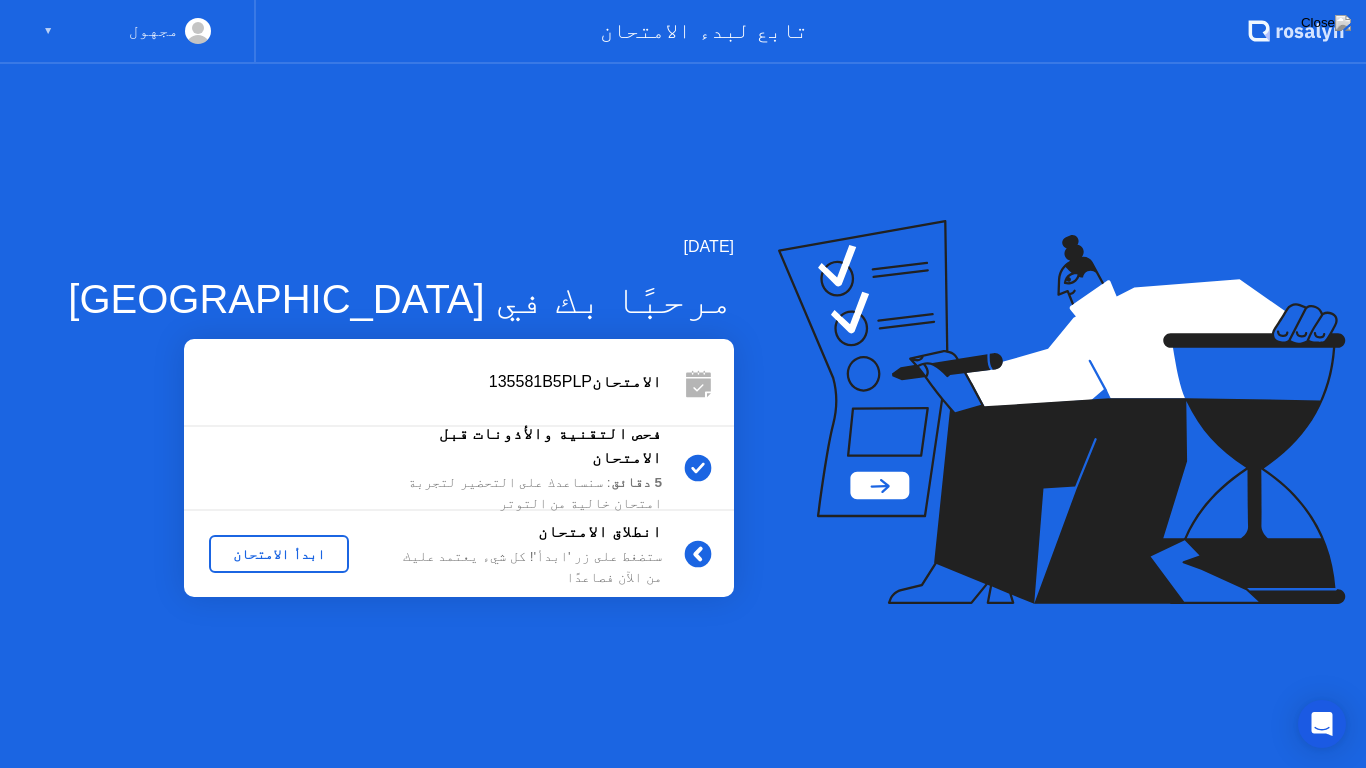 click on "مجهول ▼" 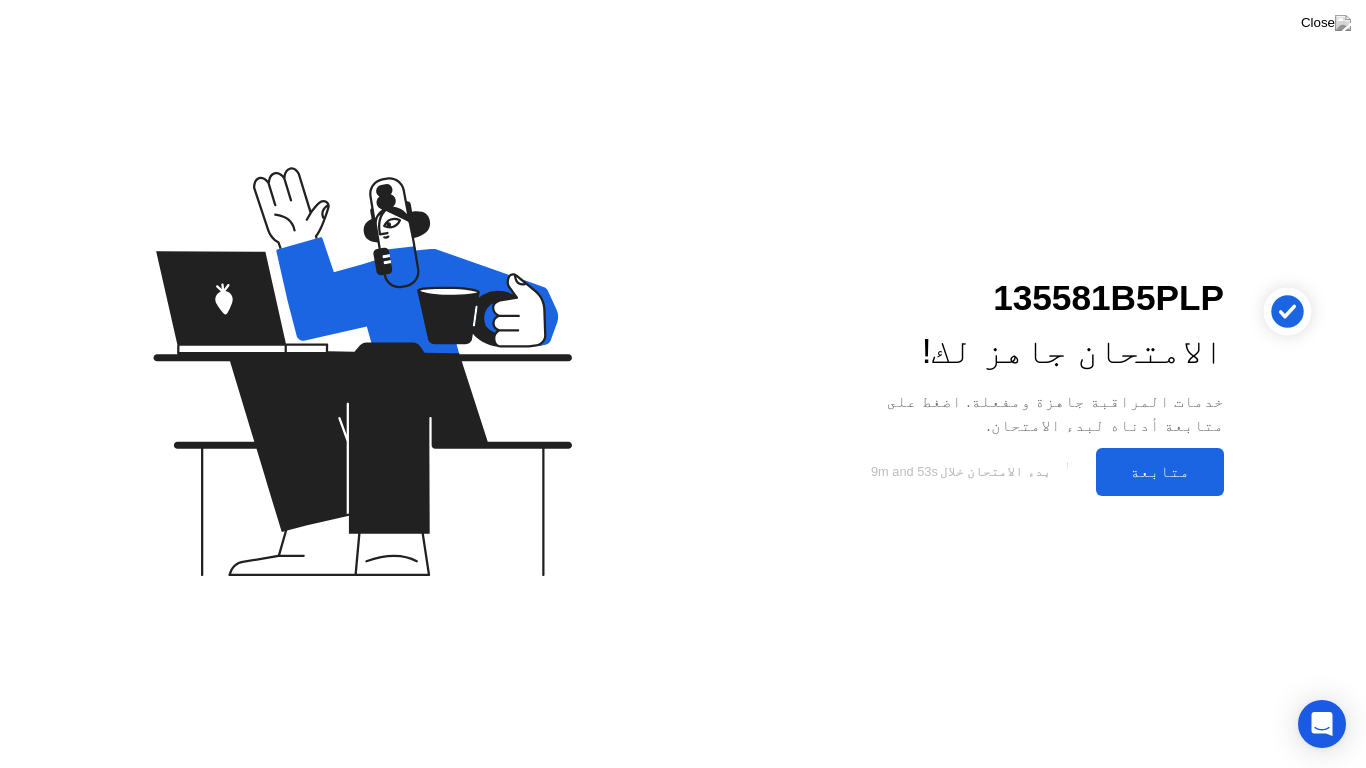 click on "متابعة" 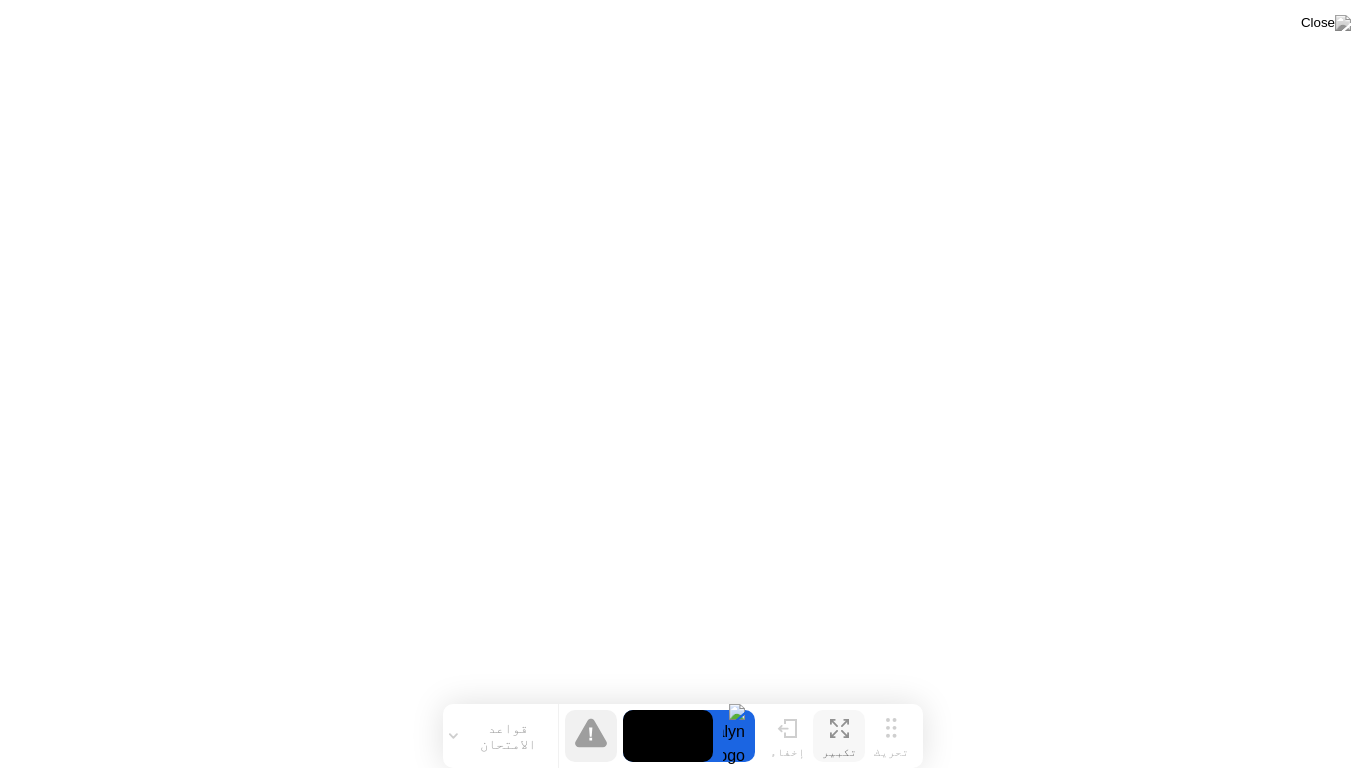 click on "تكبير" 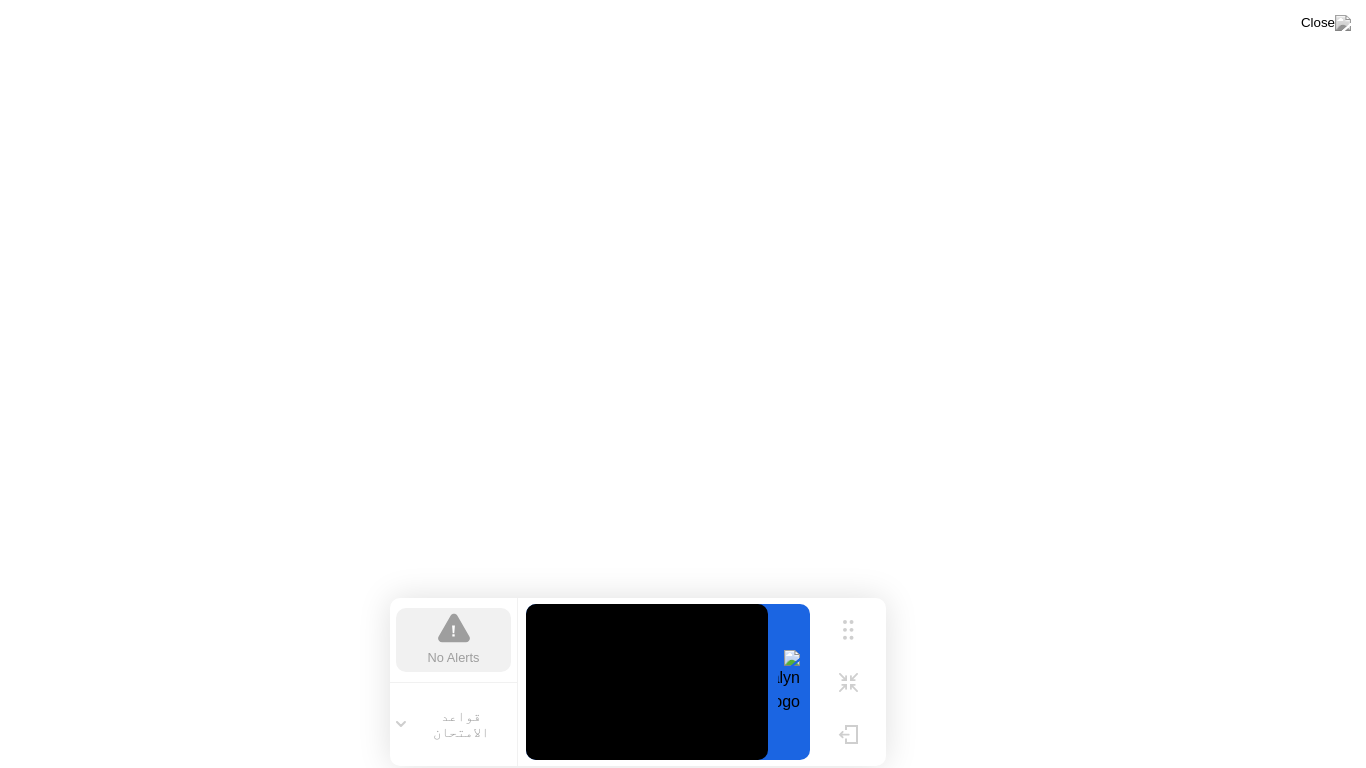 click on "قواعد الامتحان" 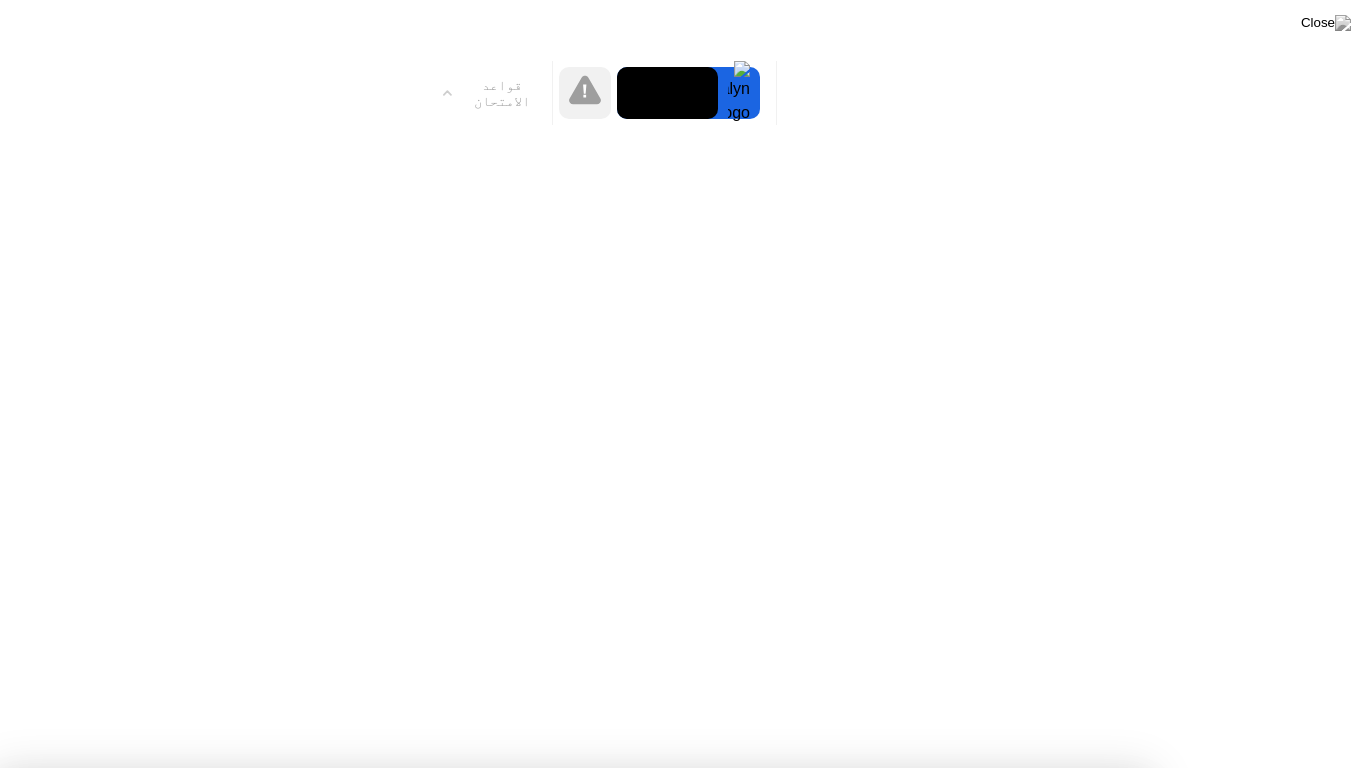 click on "فهمت!" at bounding box center (574, 1375) 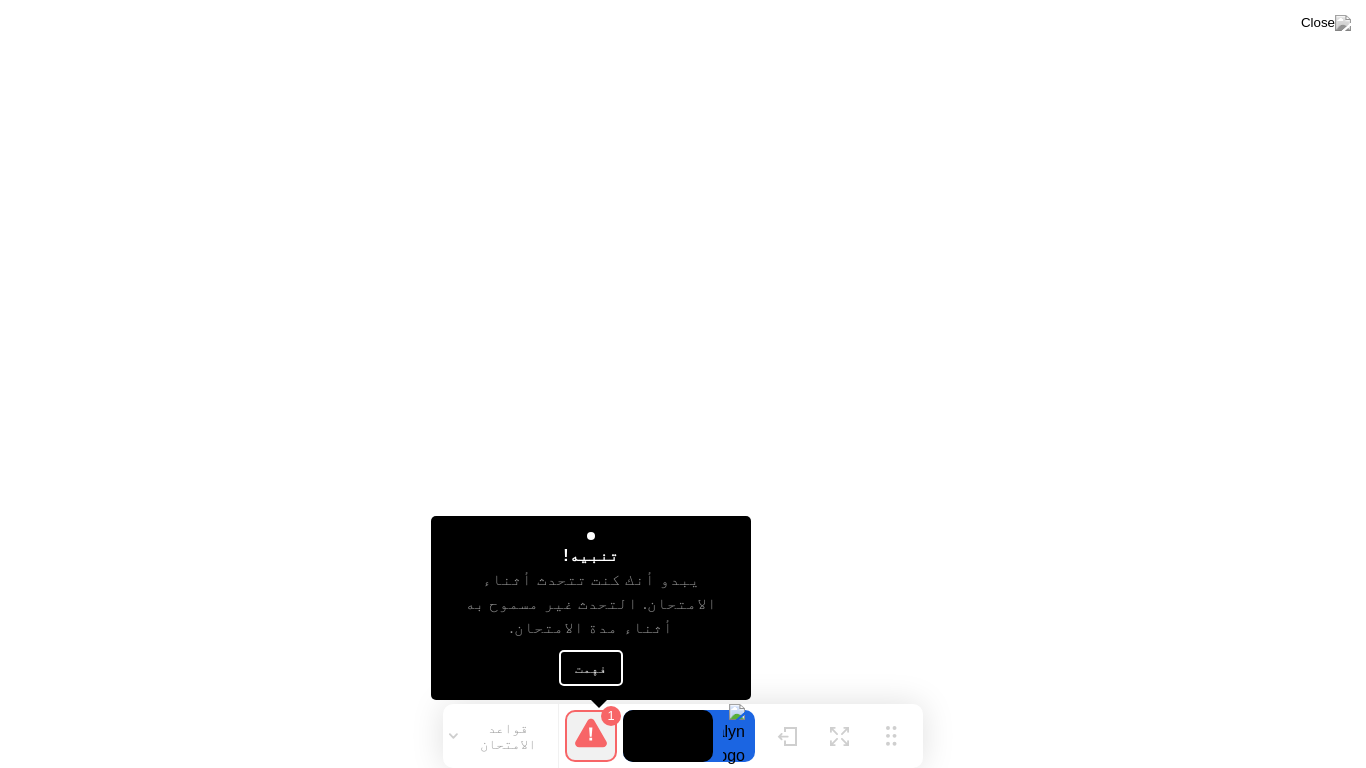 click on "فهمت" 